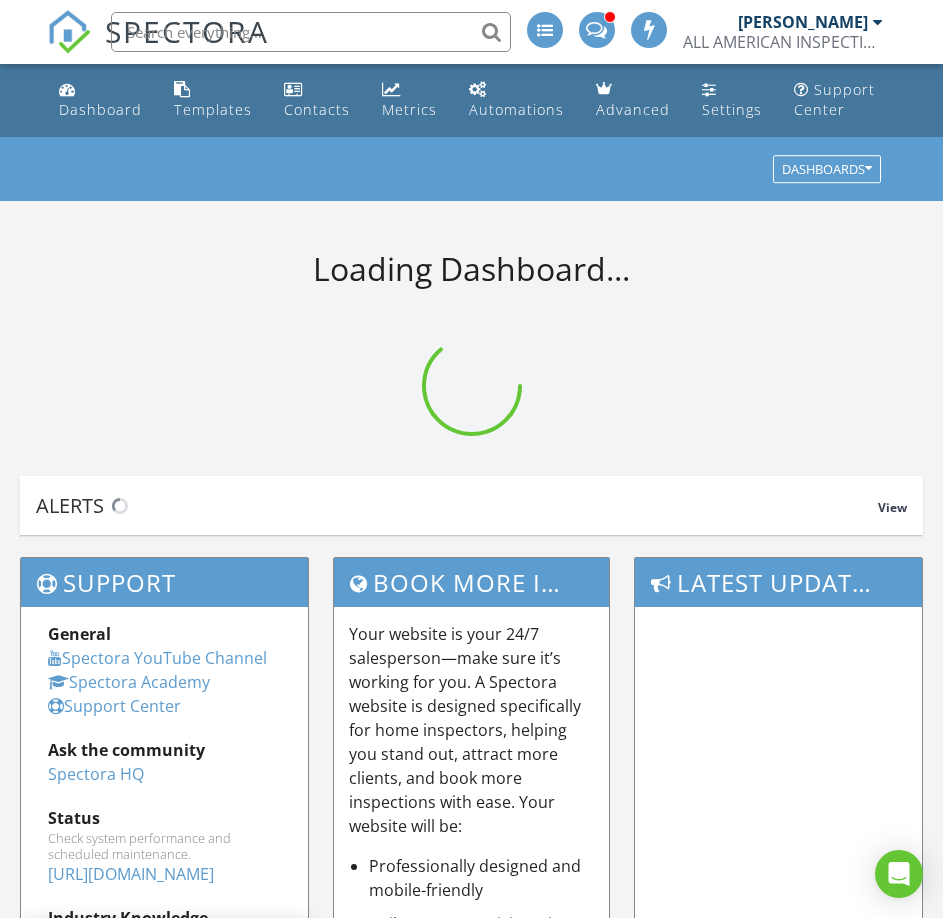 scroll, scrollTop: 0, scrollLeft: 0, axis: both 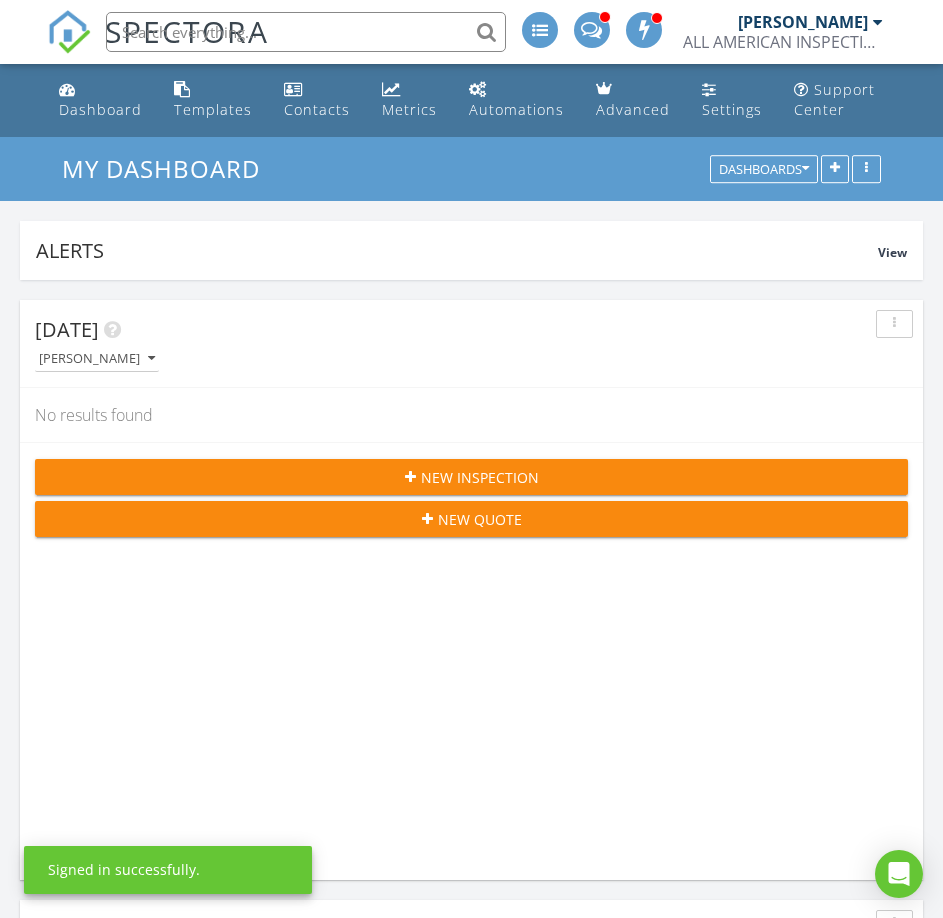 click at bounding box center [306, 32] 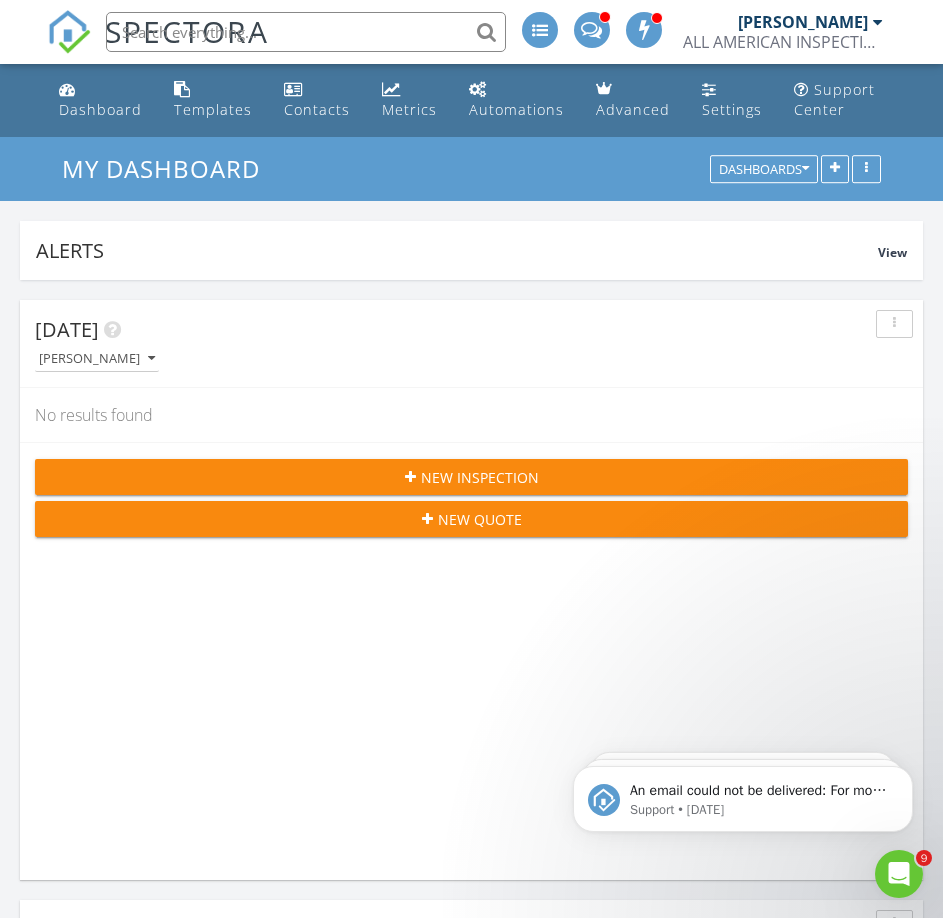 scroll, scrollTop: 0, scrollLeft: 0, axis: both 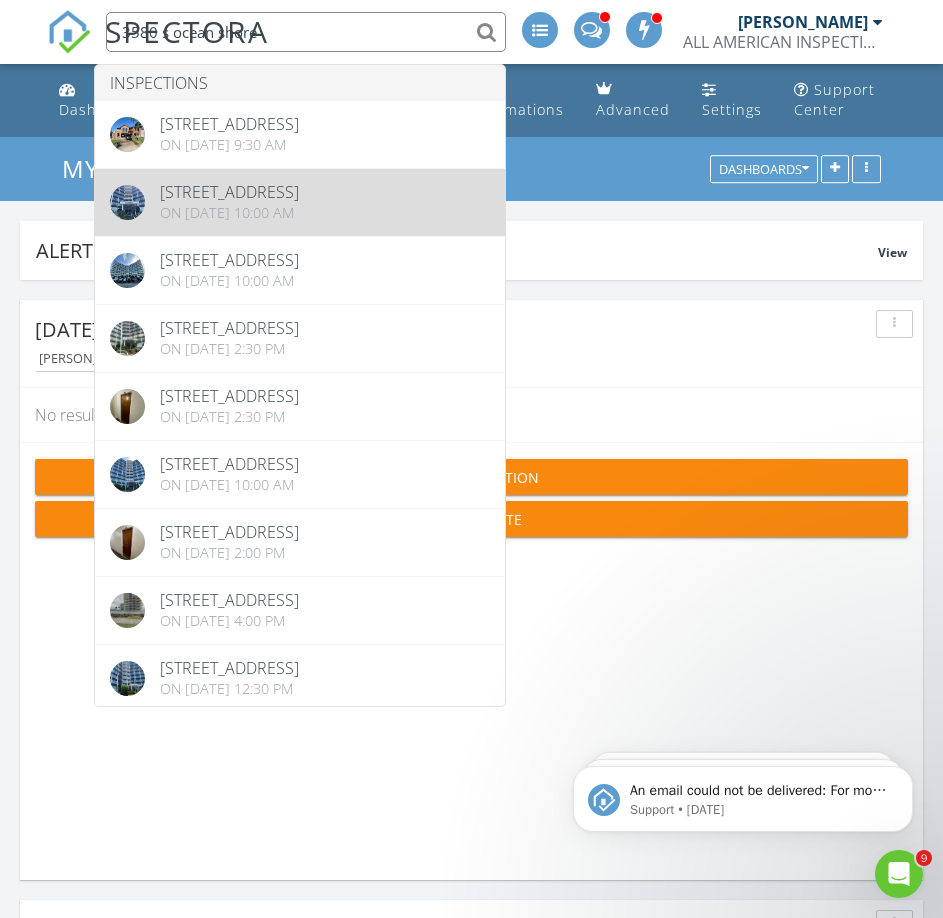 type on "3580 s ocean shore" 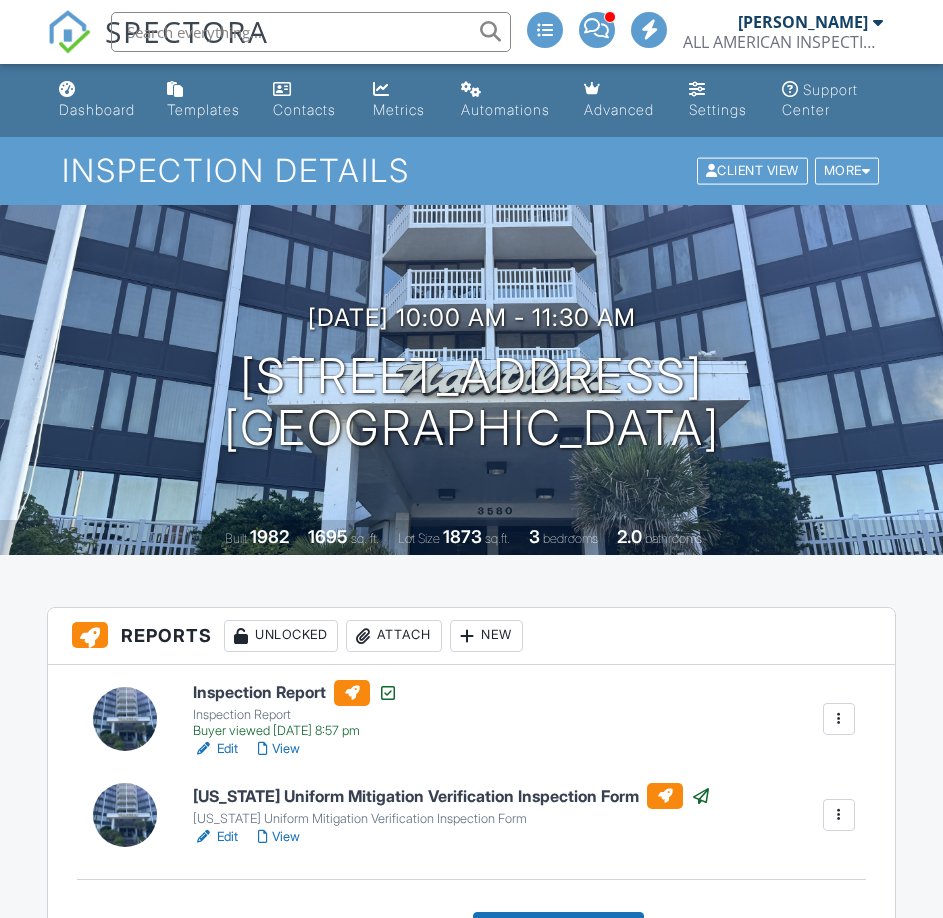 scroll, scrollTop: 0, scrollLeft: 0, axis: both 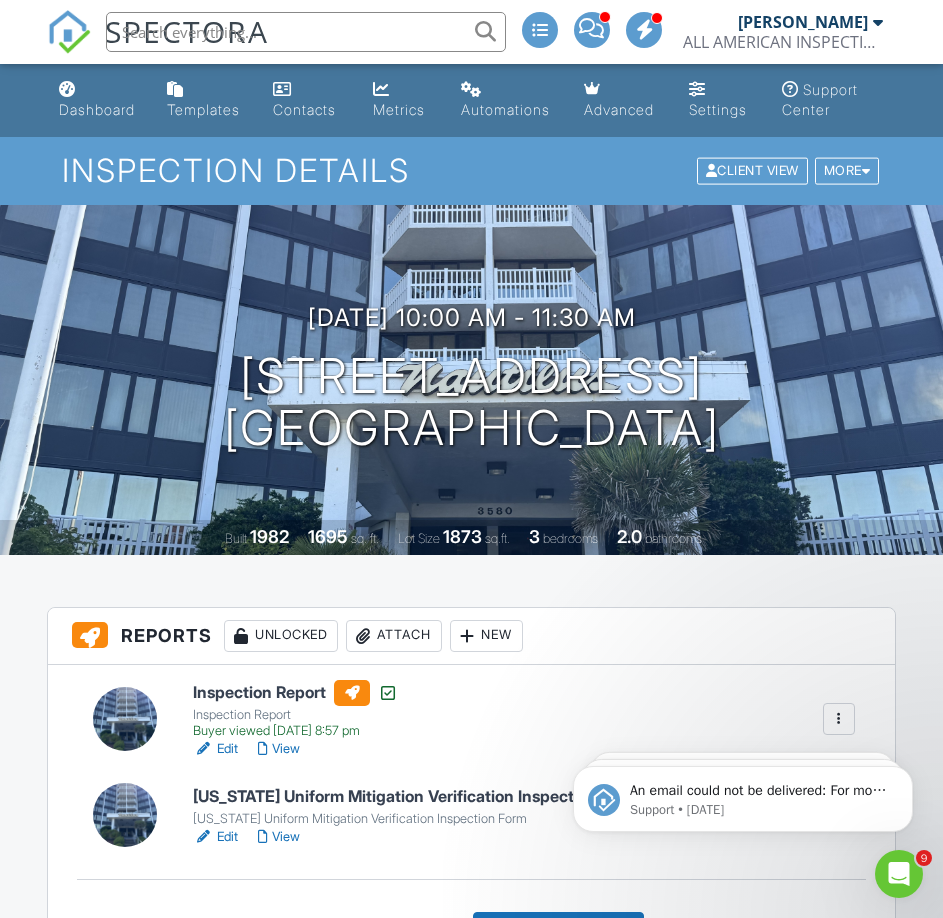click on "[PERSON_NAME]" at bounding box center [803, 22] 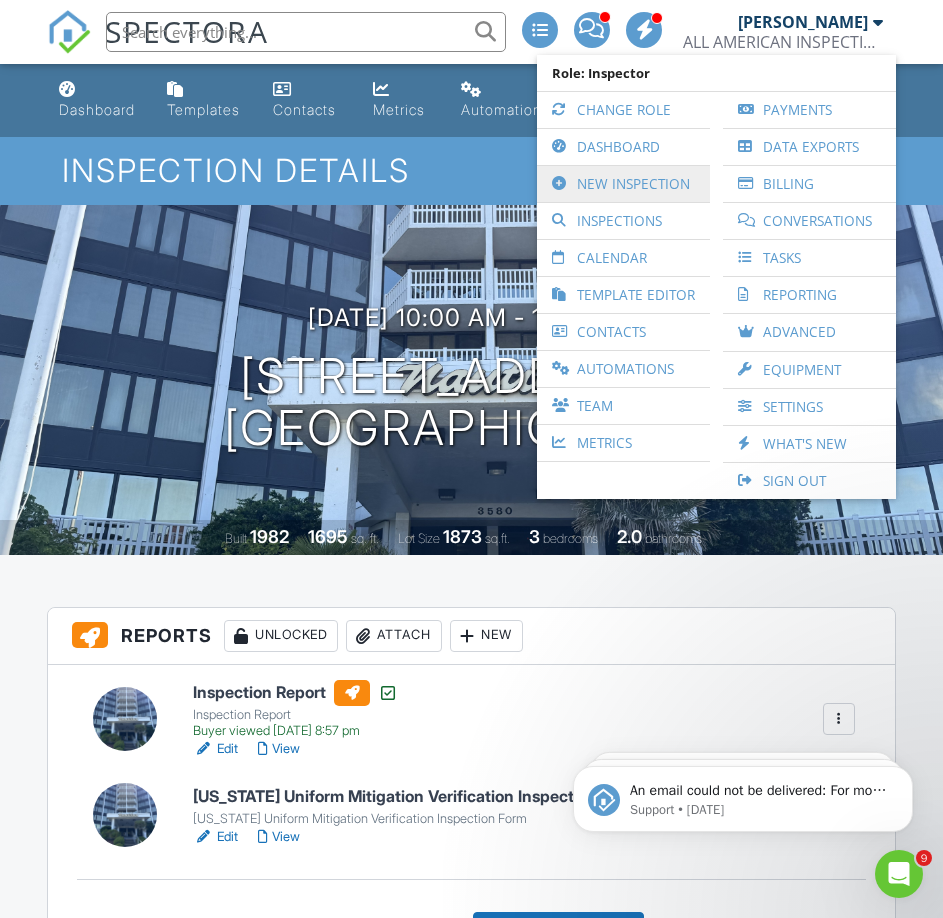 click on "New Inspection" at bounding box center (623, 184) 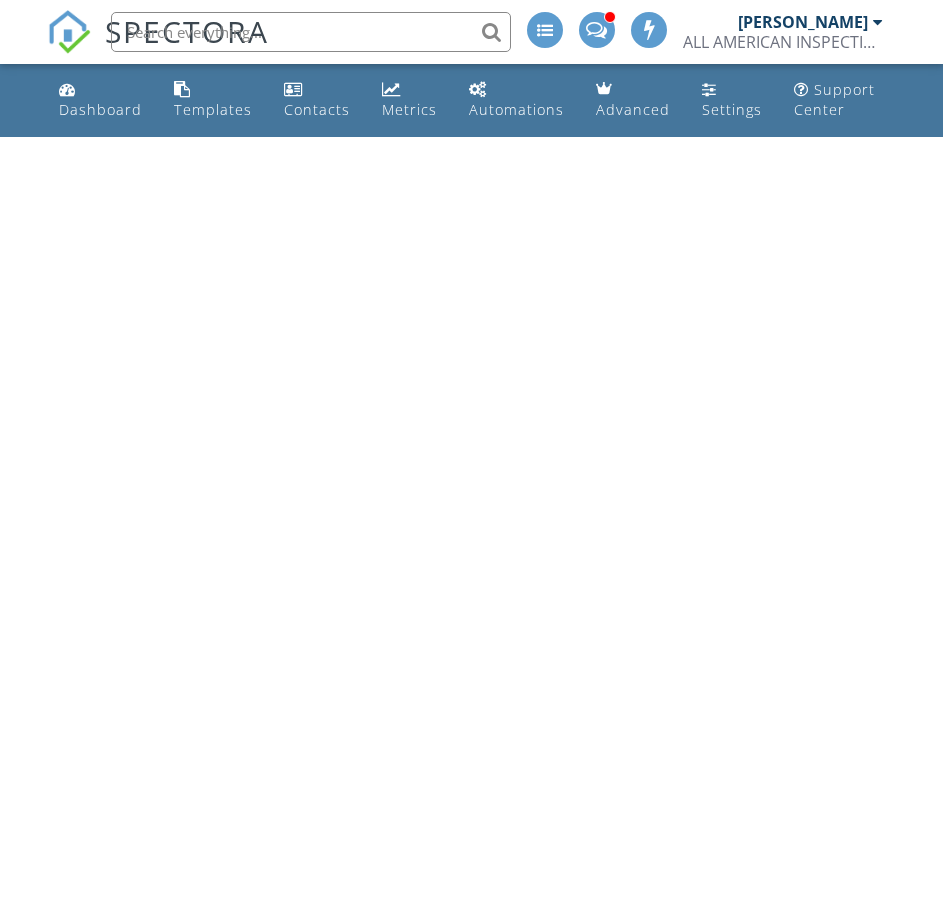 scroll, scrollTop: 0, scrollLeft: 0, axis: both 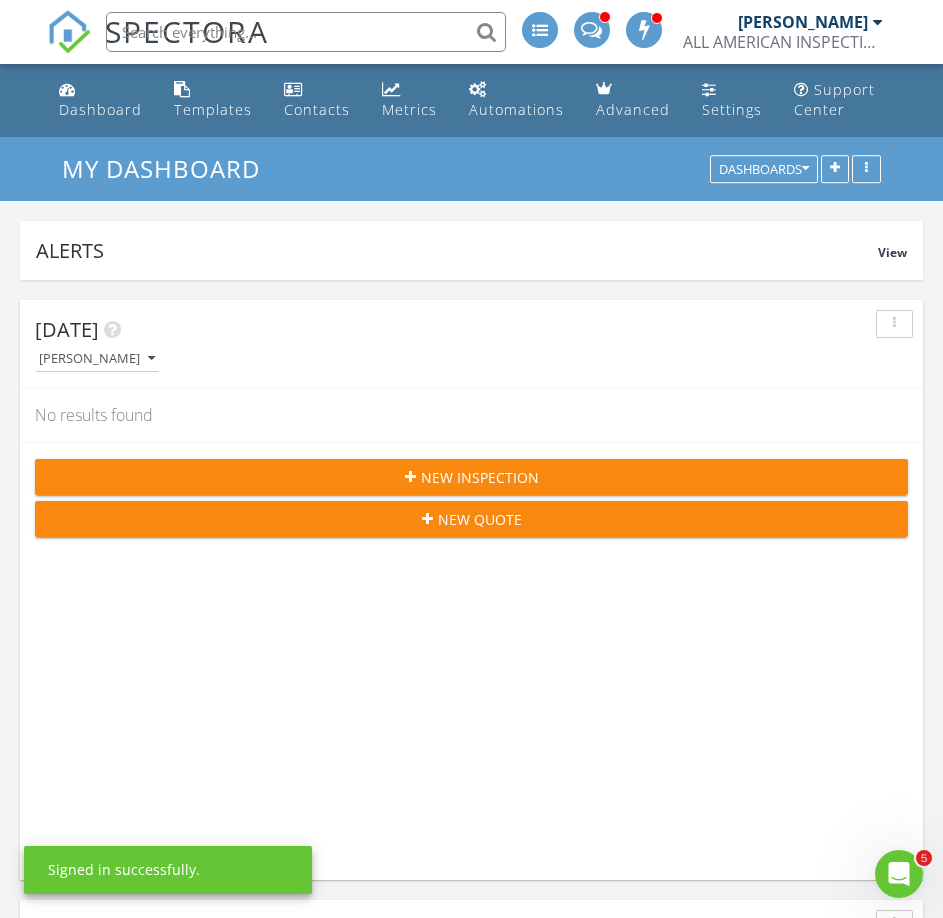 click at bounding box center (306, 32) 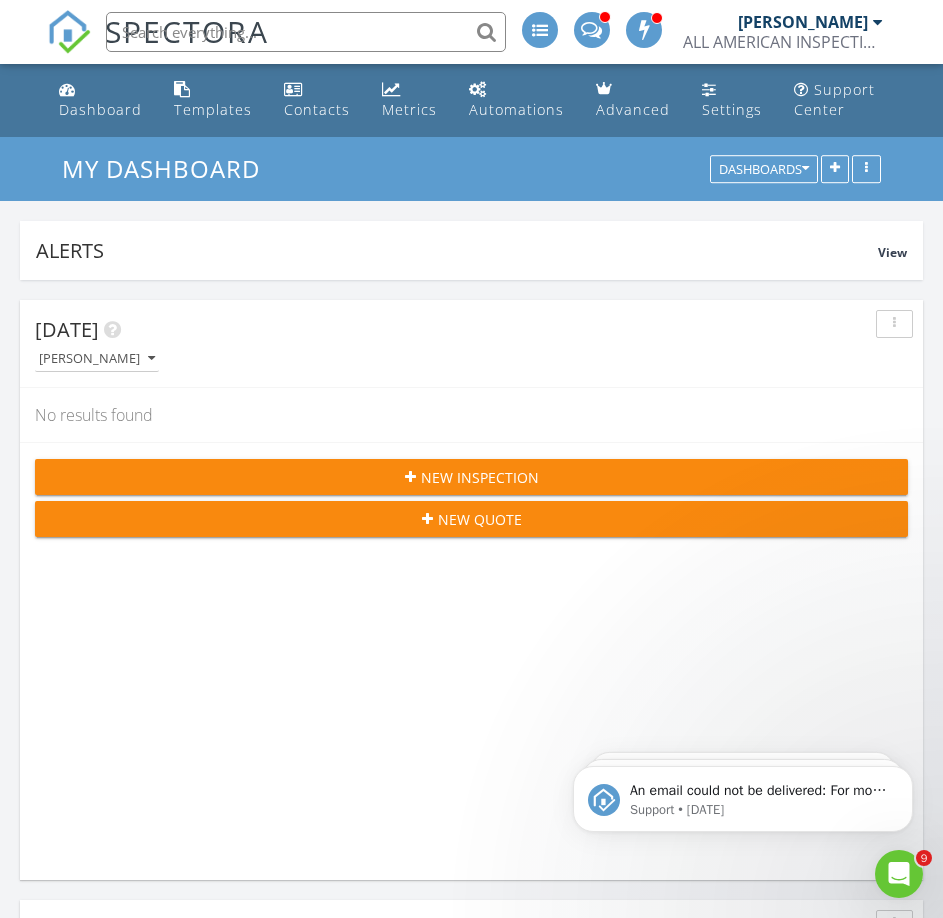 scroll, scrollTop: 0, scrollLeft: 0, axis: both 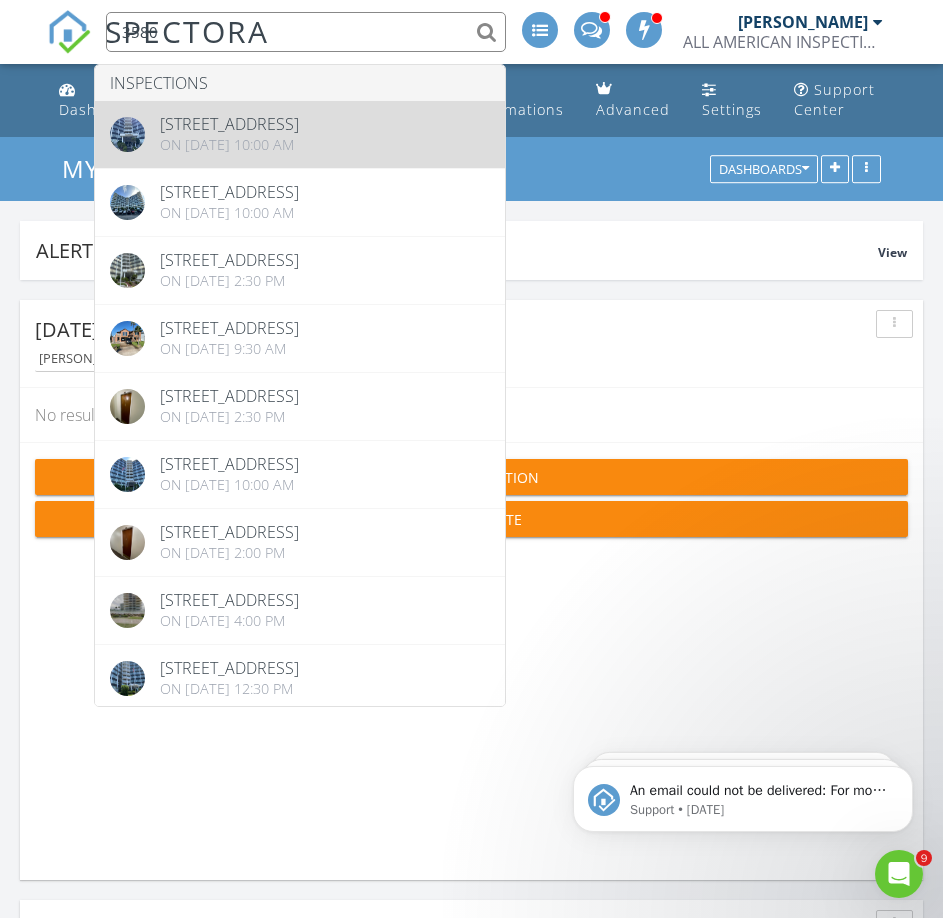 type on "3580" 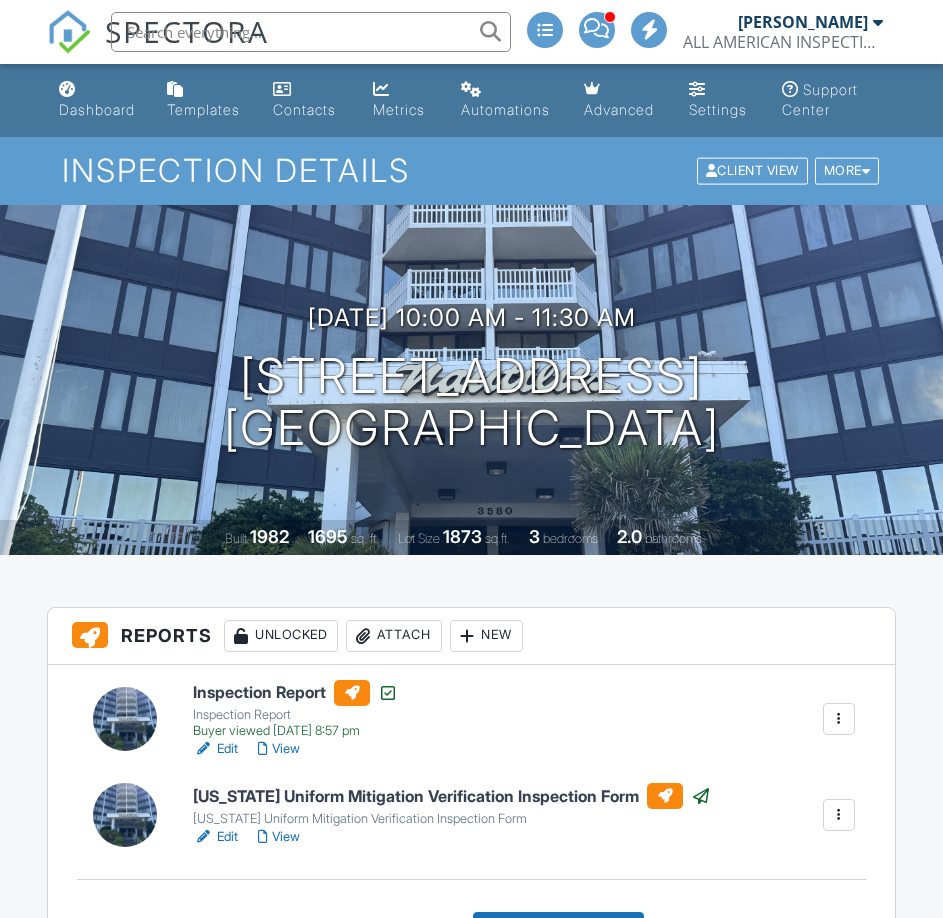 scroll, scrollTop: 300, scrollLeft: 0, axis: vertical 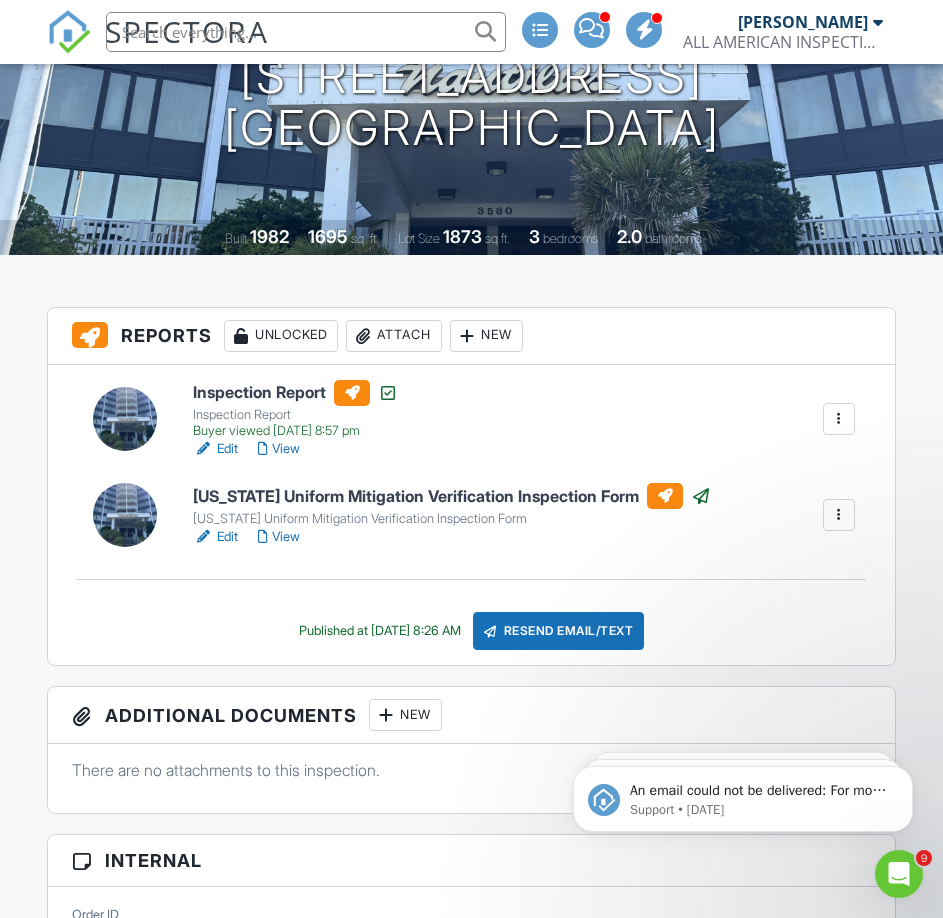 click at bounding box center (839, 419) 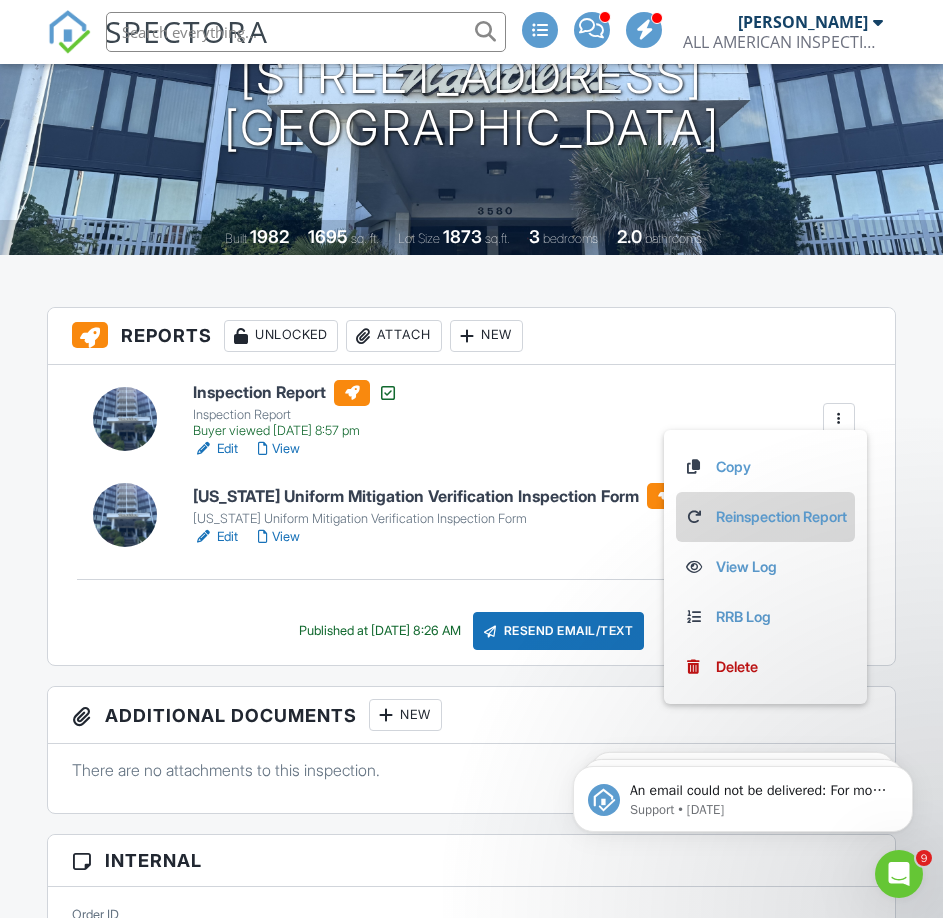 click on "Reinspection Report" at bounding box center [765, 517] 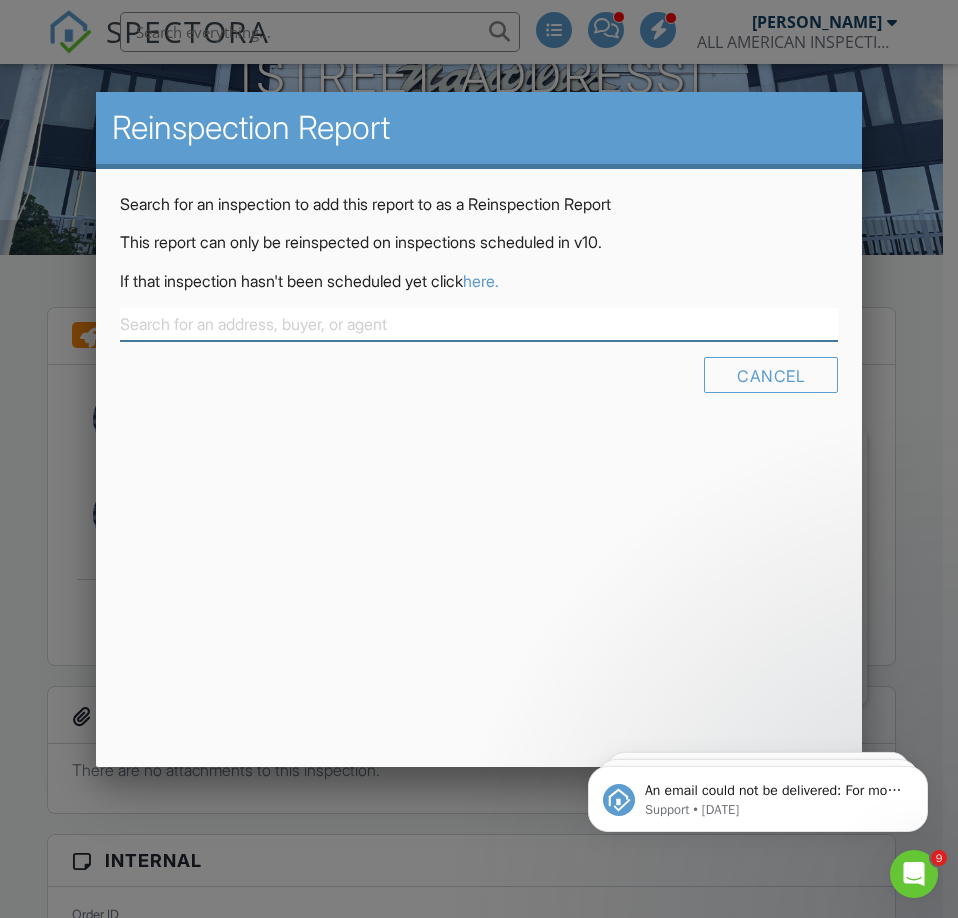 click at bounding box center (479, 324) 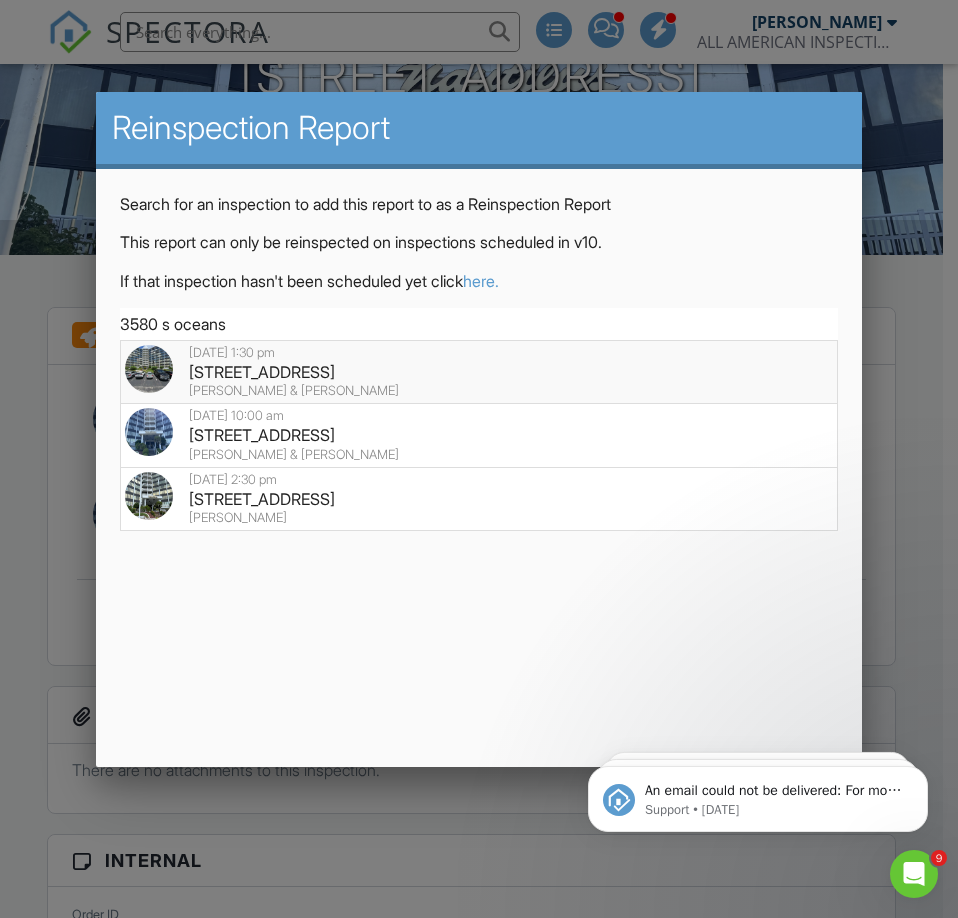 click on "3580 S Ocean Shore Blvd 905, Flagler Beach, FL 32136" at bounding box center (479, 372) 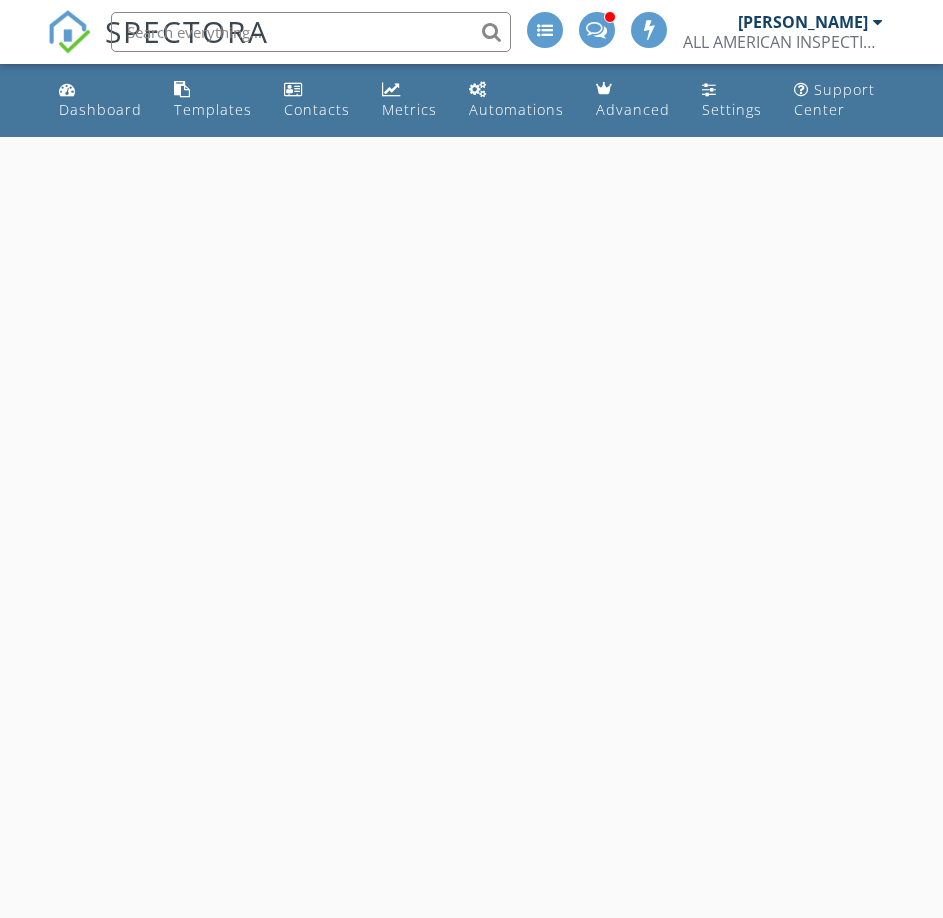 scroll, scrollTop: 0, scrollLeft: 0, axis: both 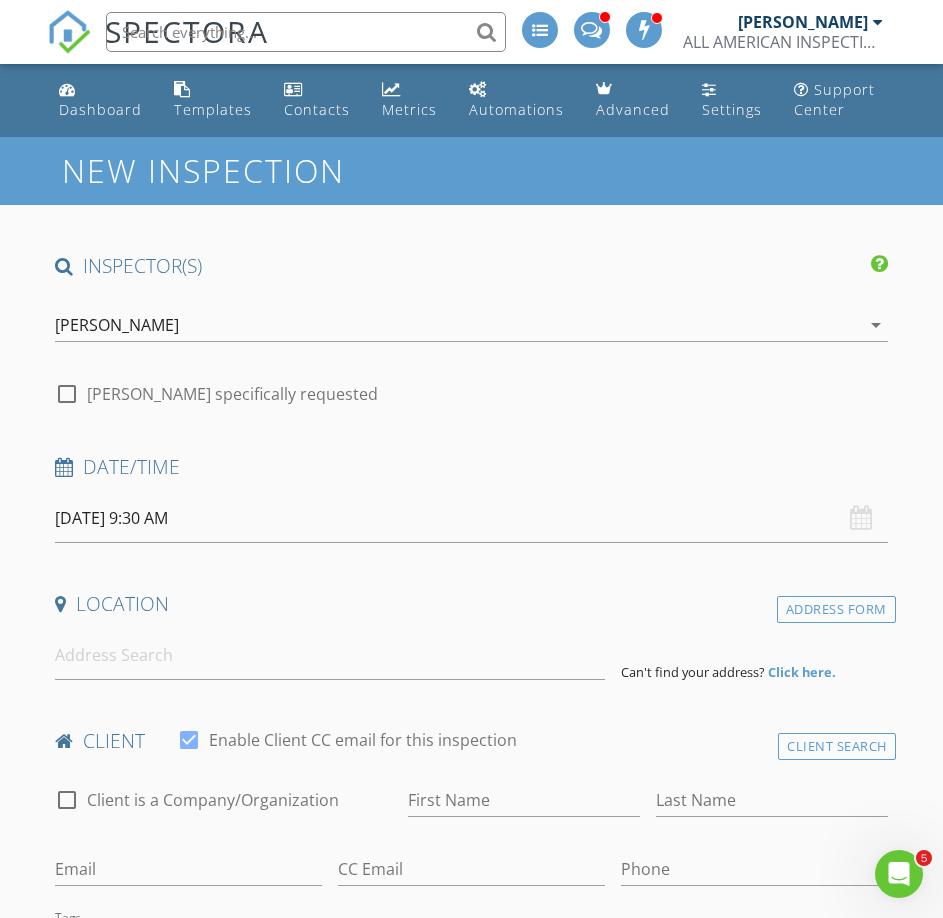 click on "[PERSON_NAME]" at bounding box center (457, 325) 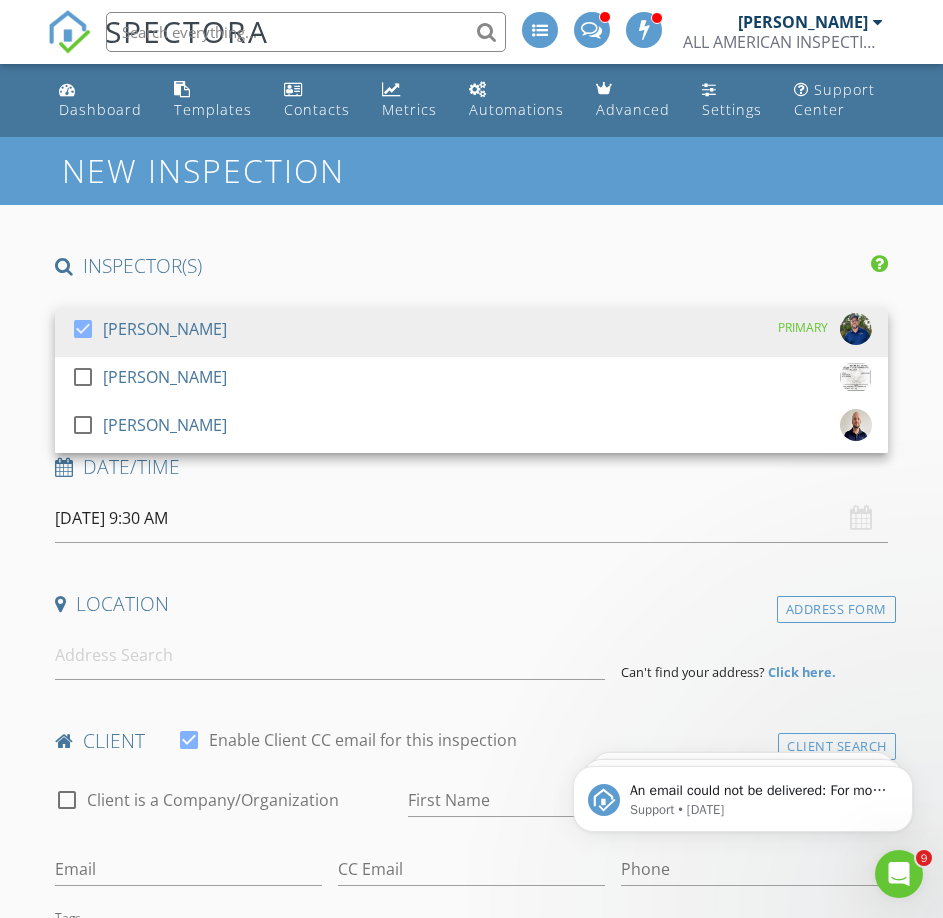 scroll, scrollTop: 0, scrollLeft: 0, axis: both 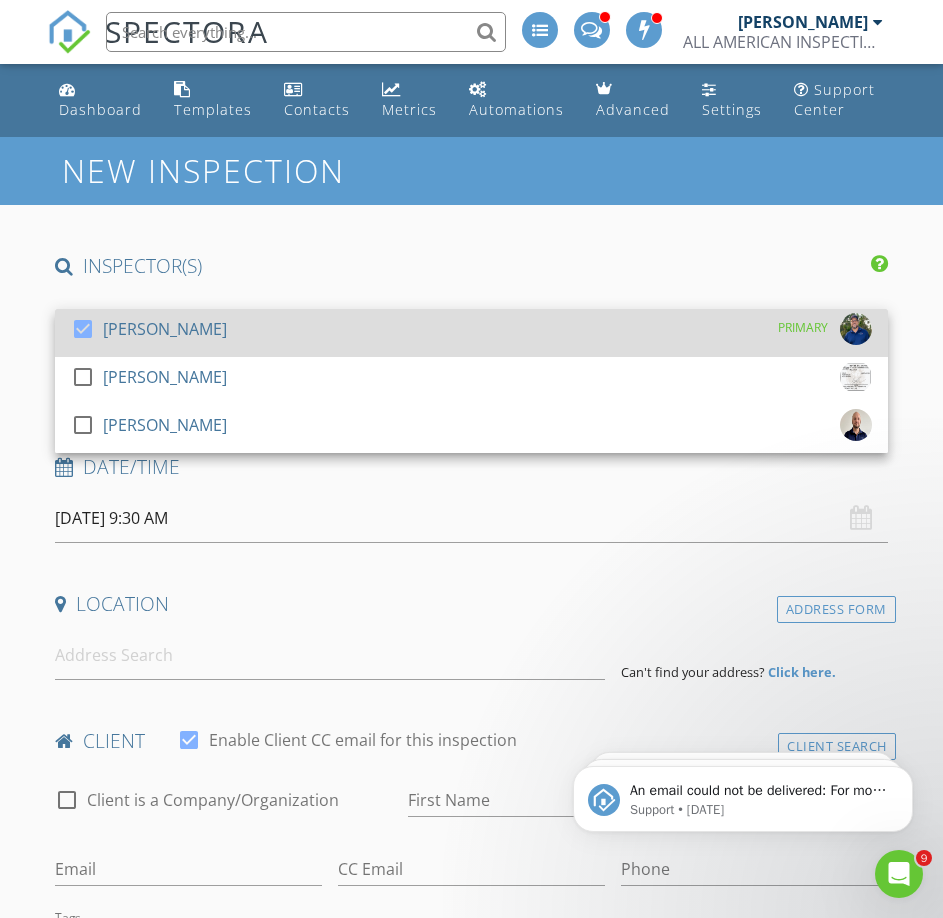 click at bounding box center (83, 329) 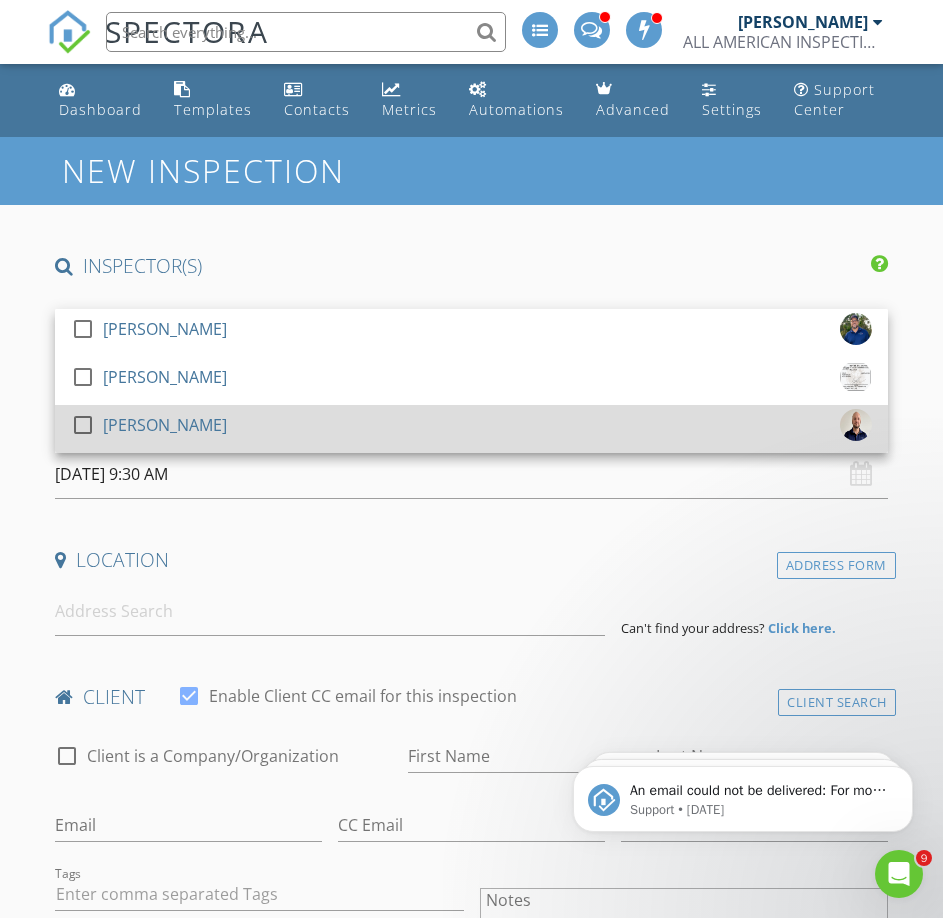 click at bounding box center (83, 425) 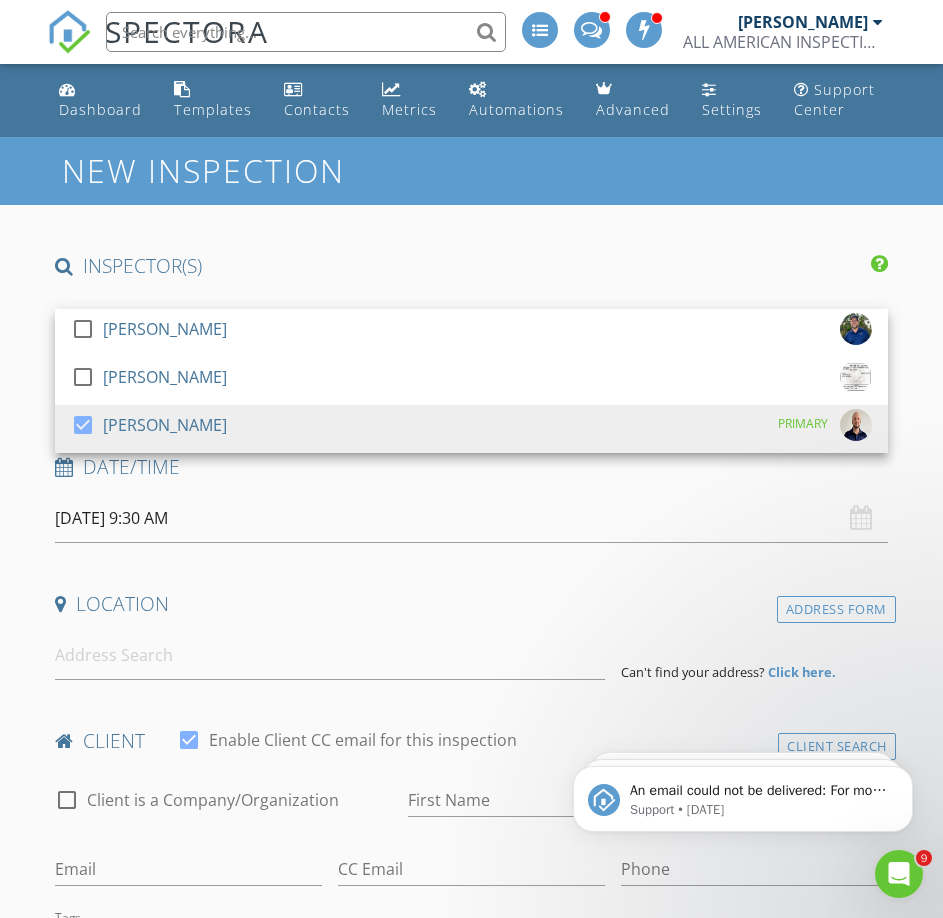 click on "07/28/2025 9:30 AM" at bounding box center [471, 518] 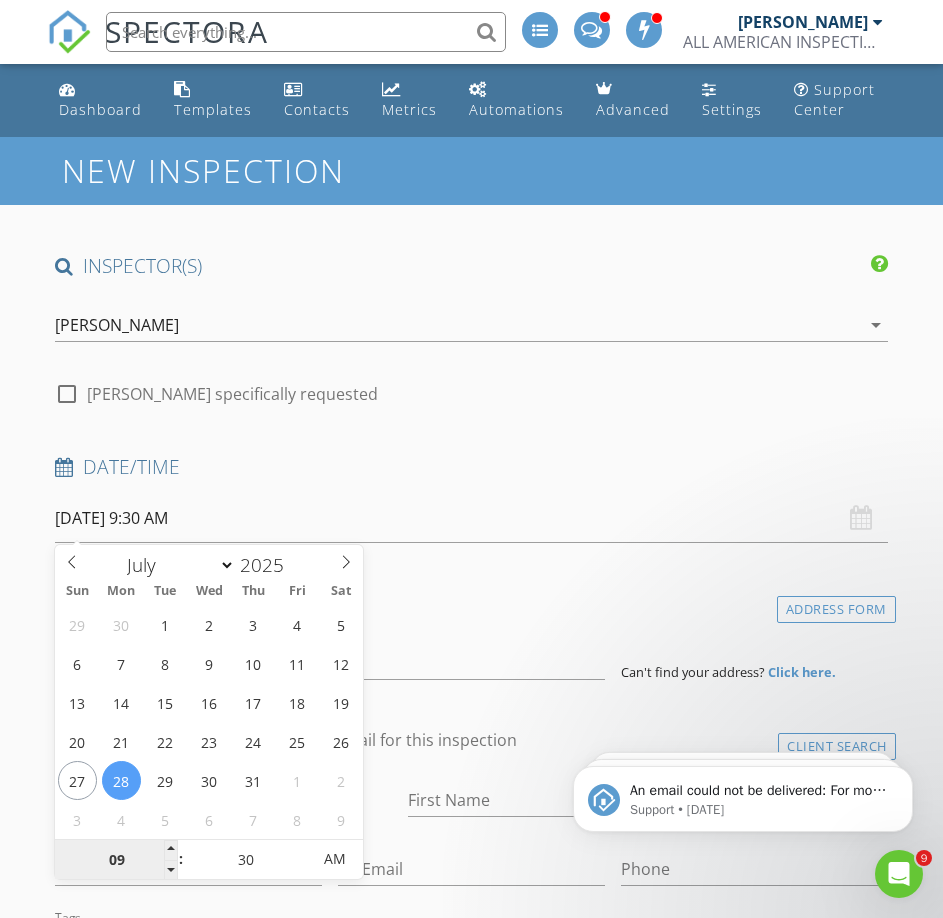 click on "09" at bounding box center [116, 860] 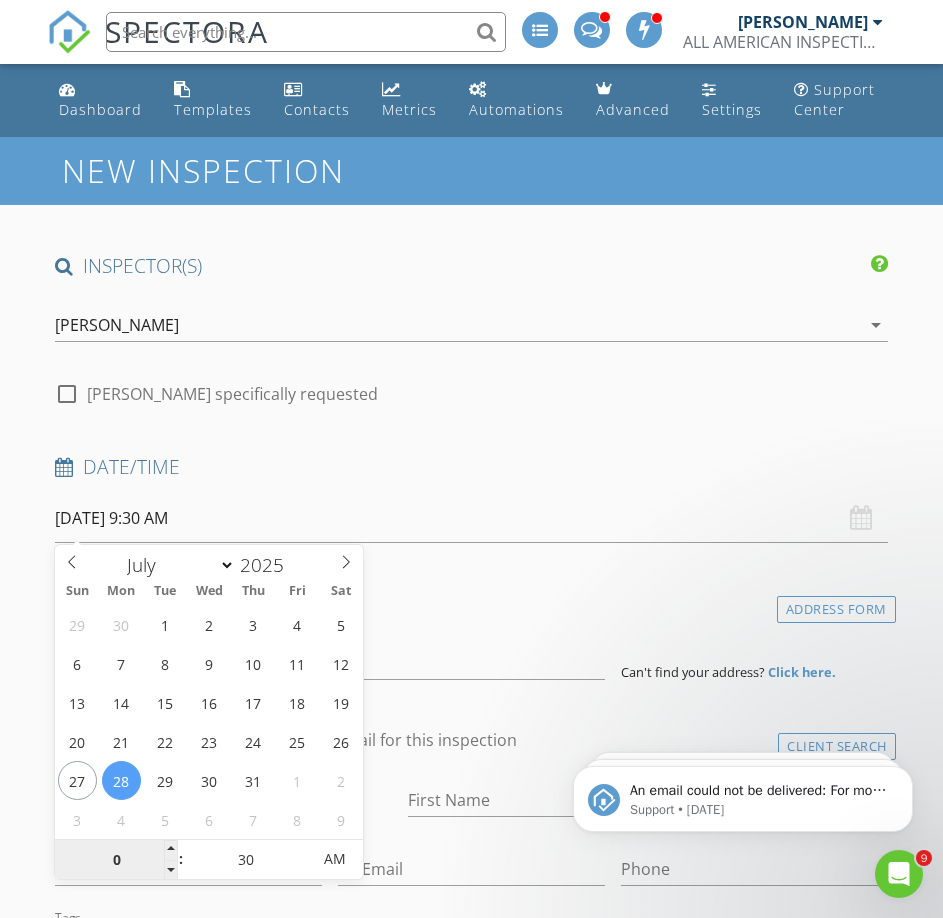 type on "01" 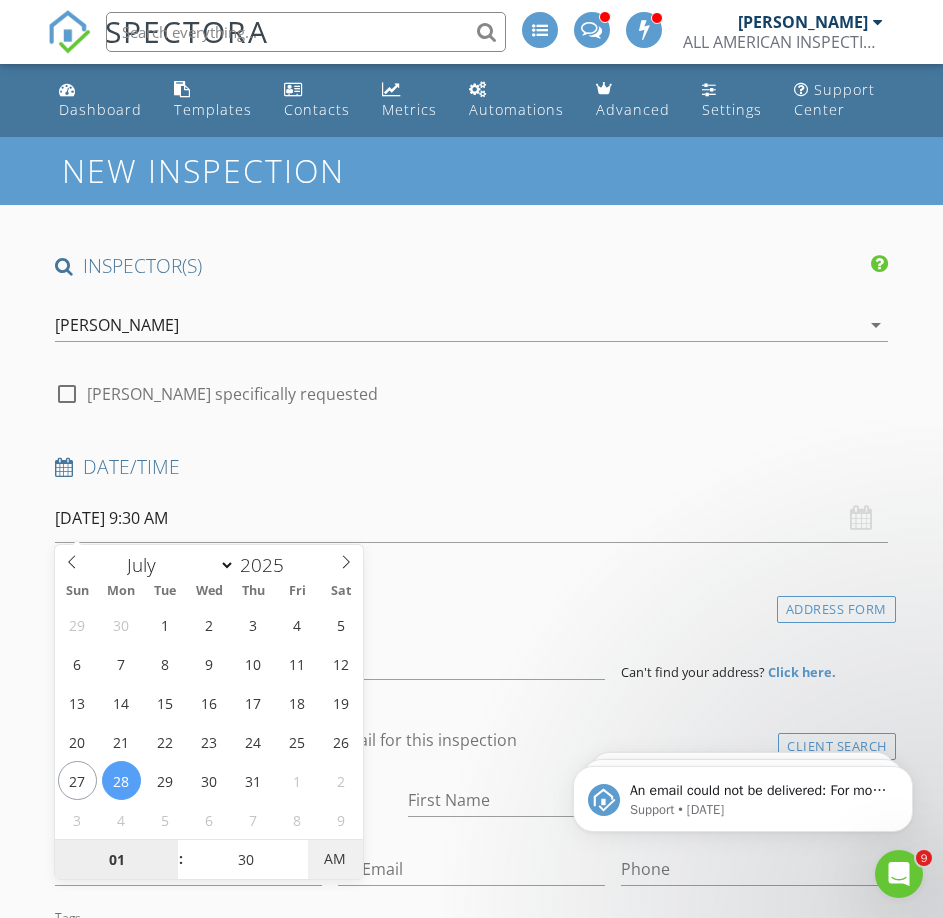 type on "07/28/2025 1:30 PM" 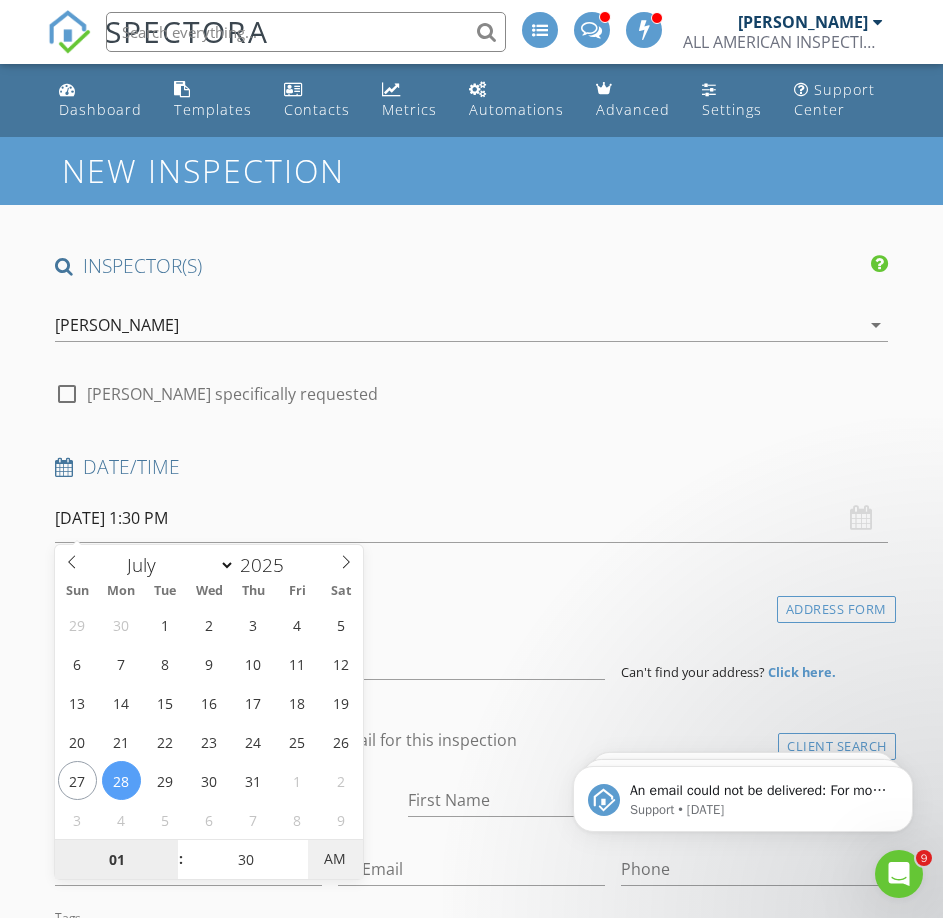 click on "AM" at bounding box center (335, 859) 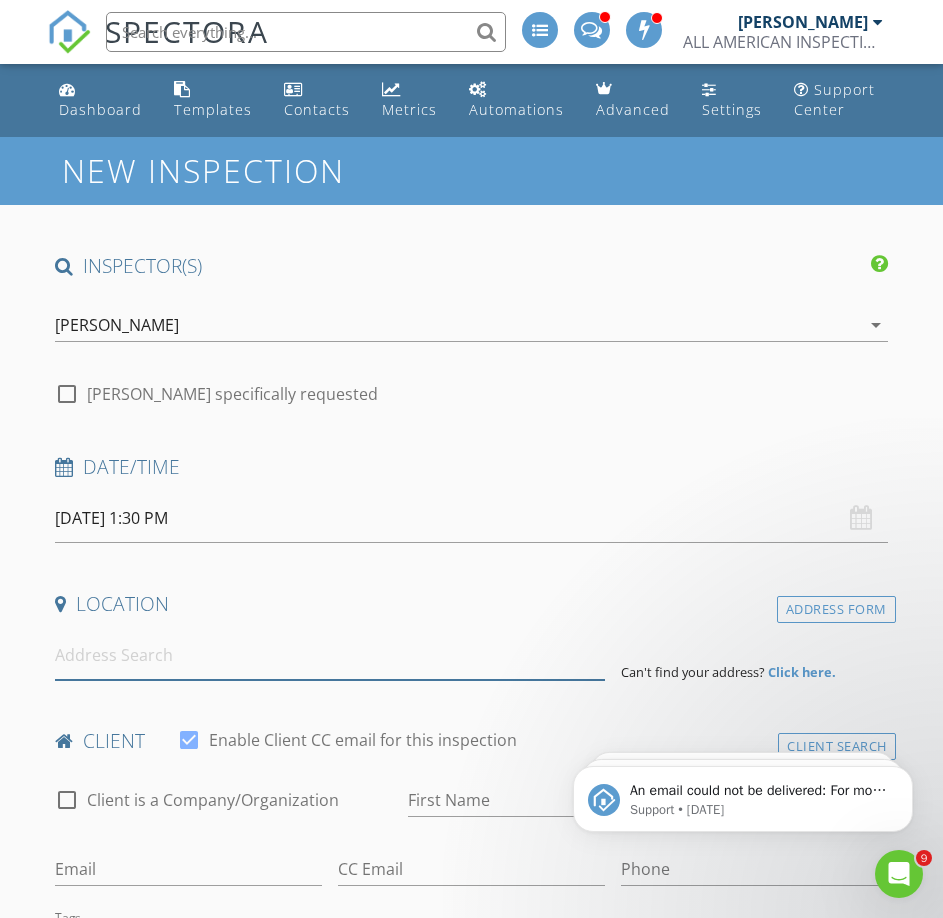 click at bounding box center (330, 655) 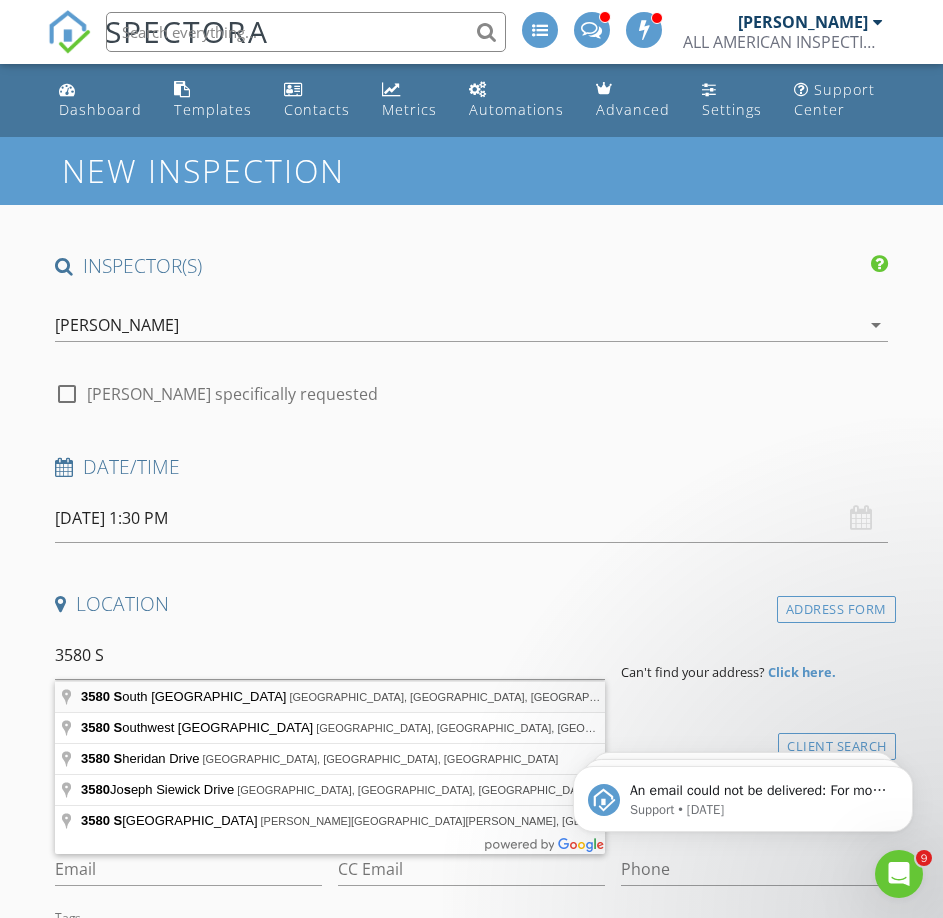 type on "3580 South Oceanshore Boulevard, Flagler Beach, FL, USA" 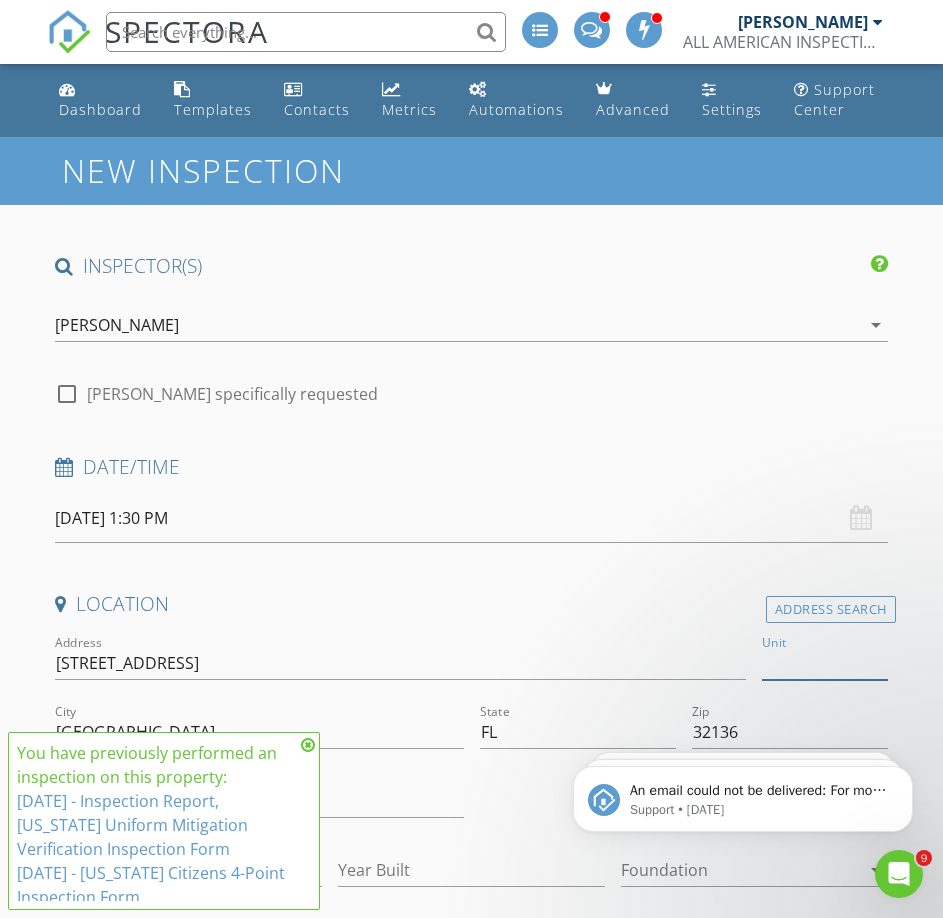 click on "Unit" at bounding box center (824, 663) 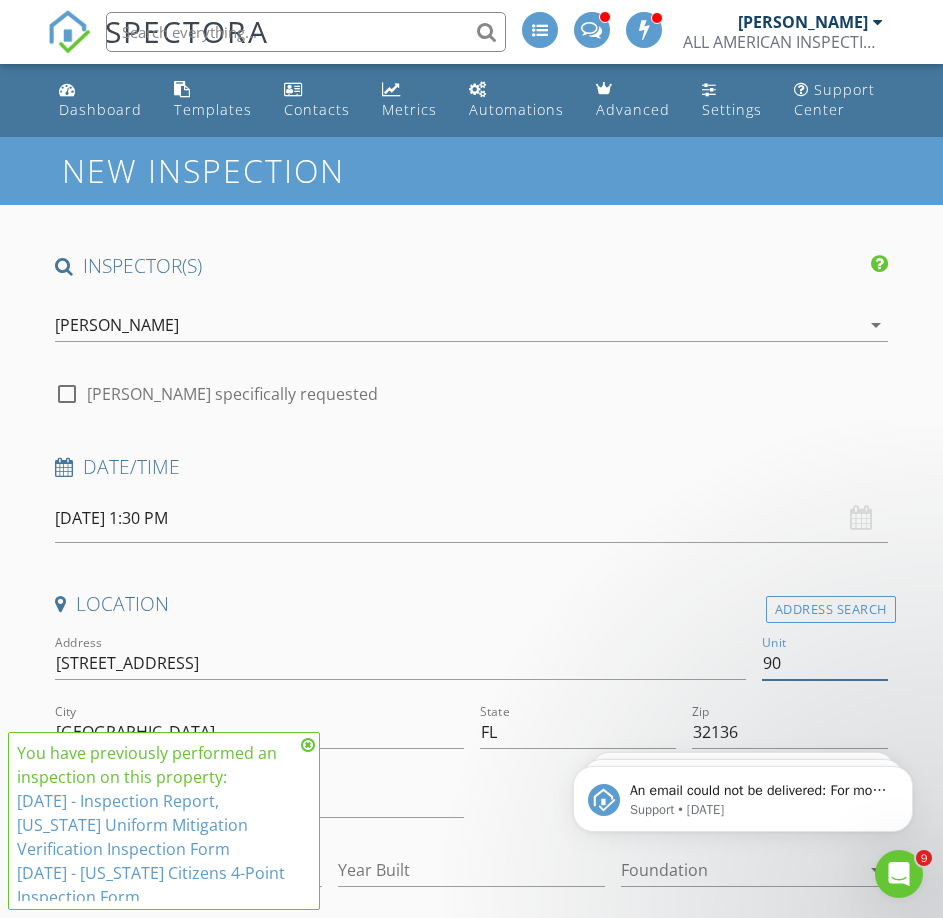 type on "905" 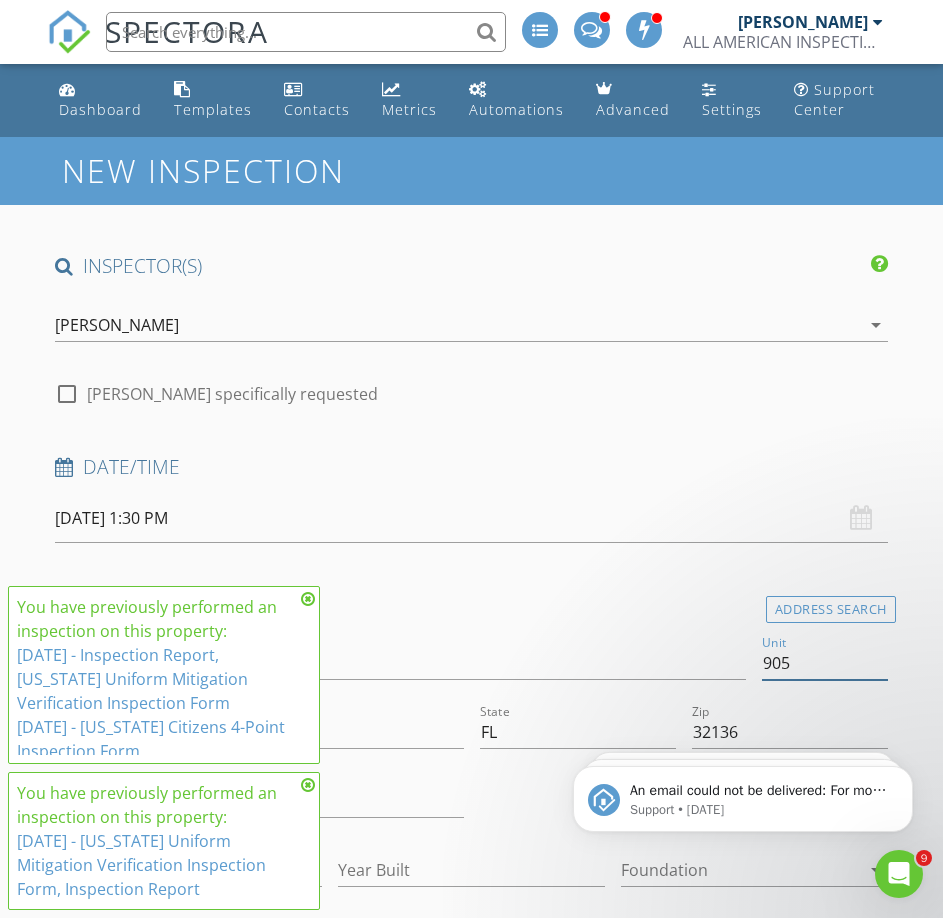 type on "1695" 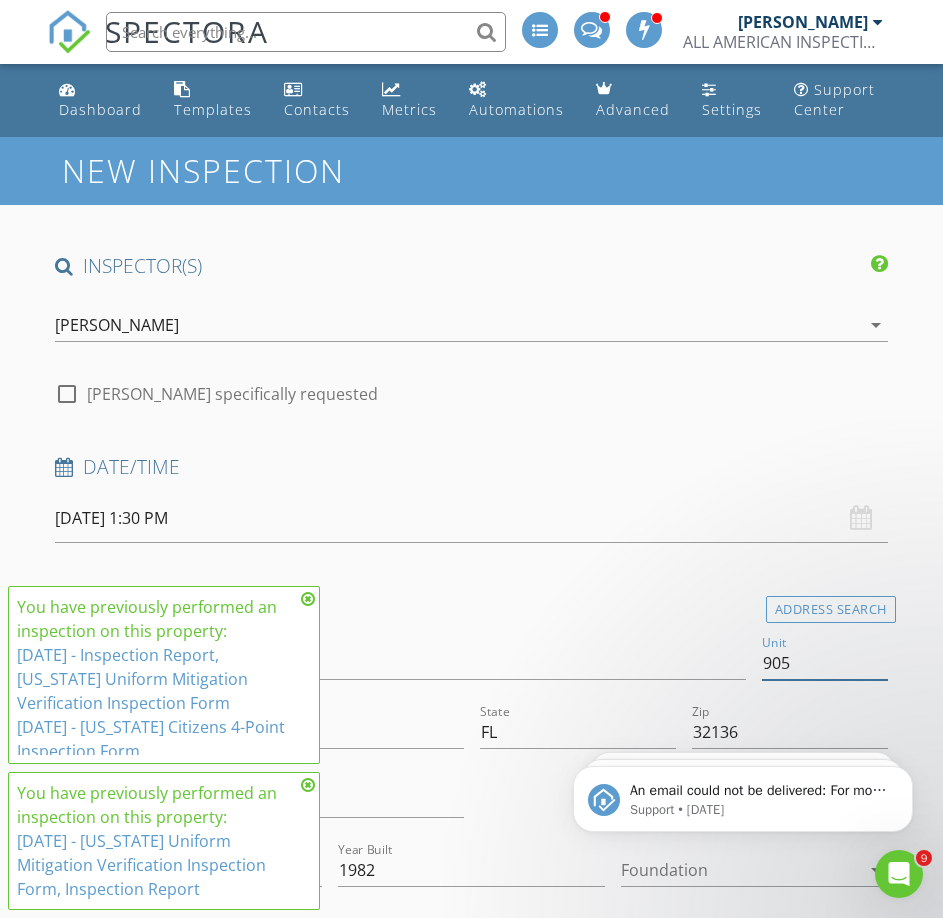 type on "905" 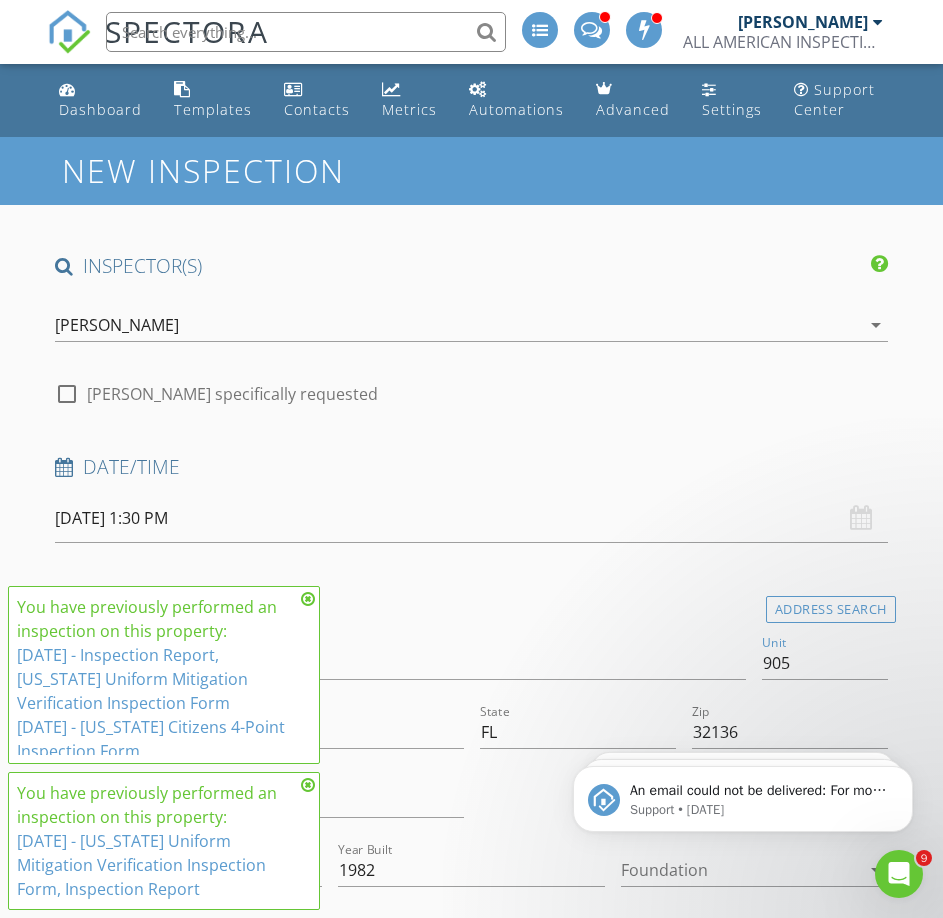 click on "[DATE] 1:30 PM" at bounding box center [471, 518] 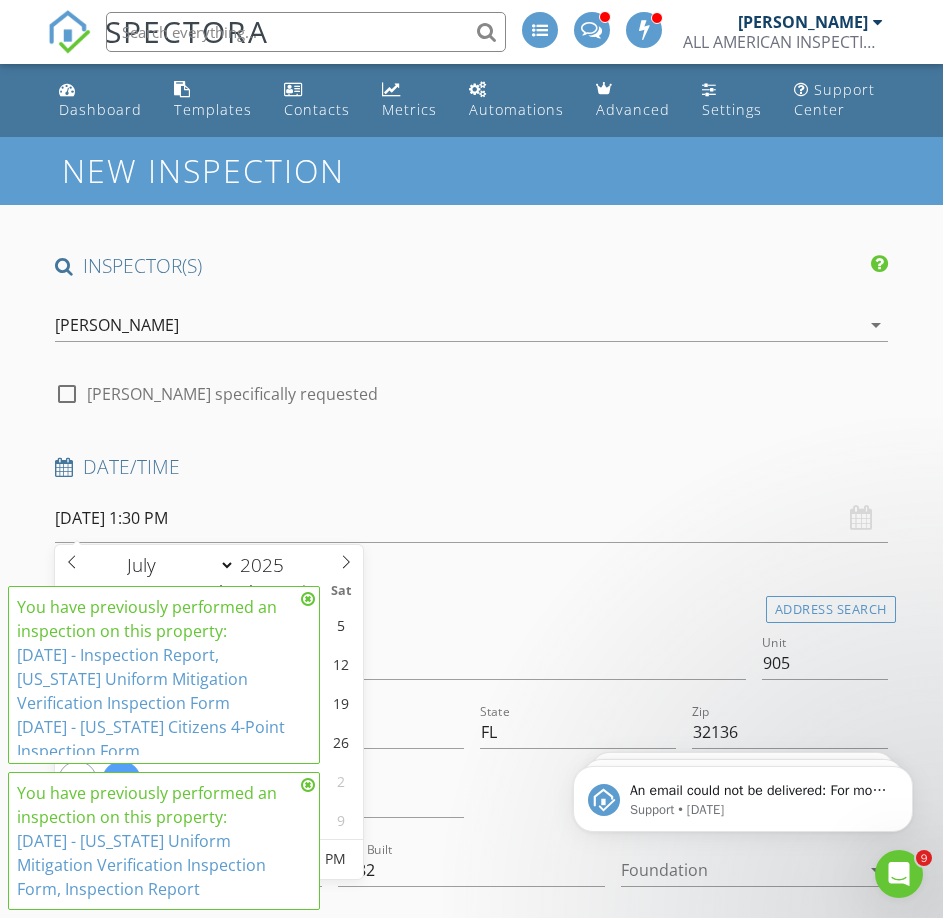 scroll, scrollTop: 300, scrollLeft: 0, axis: vertical 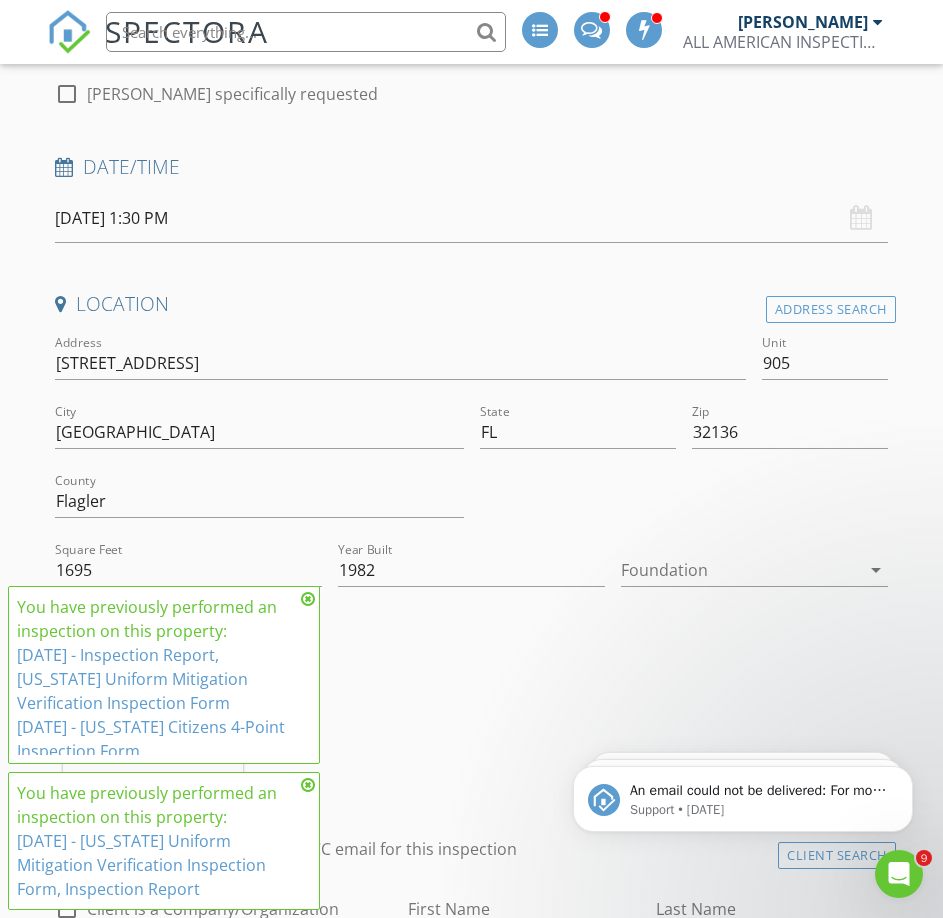 click at bounding box center [308, 599] 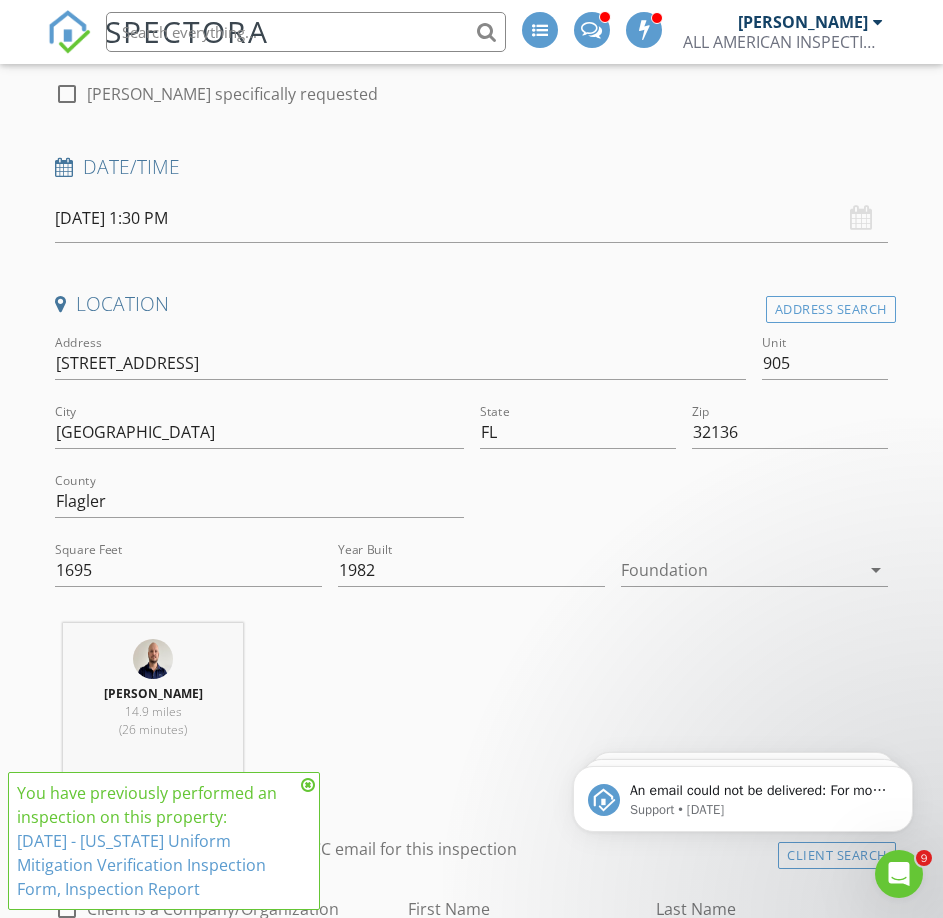 click at bounding box center [308, 785] 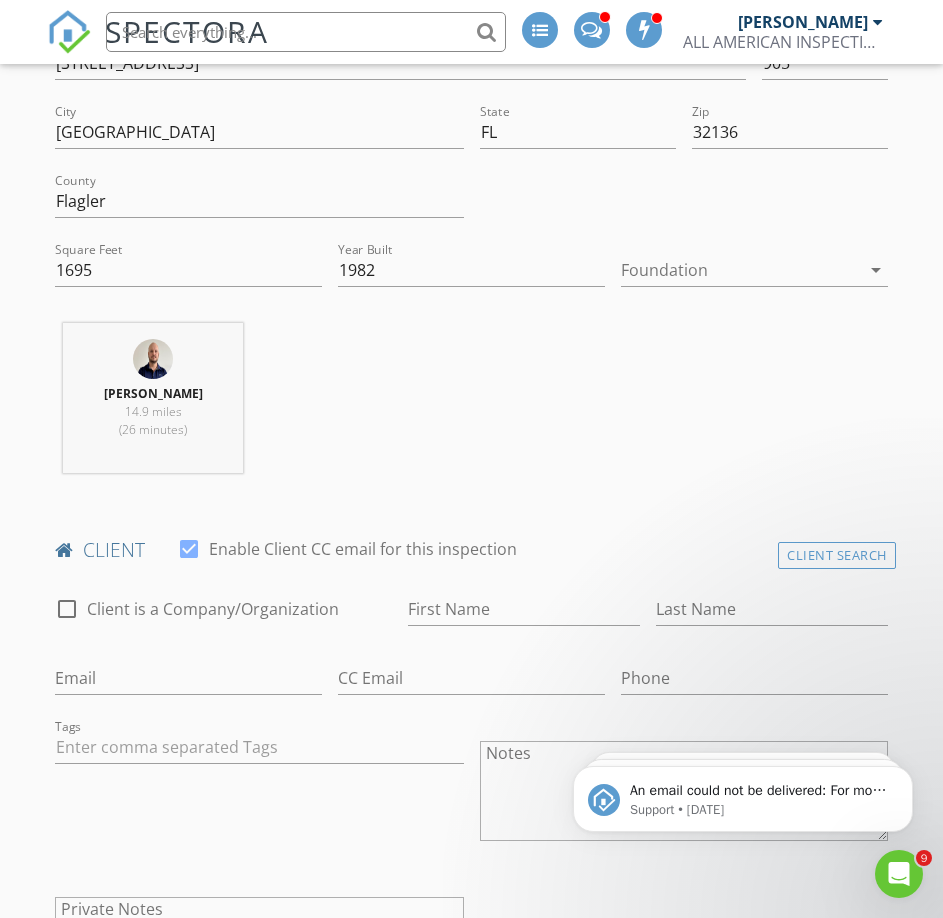 scroll, scrollTop: 800, scrollLeft: 0, axis: vertical 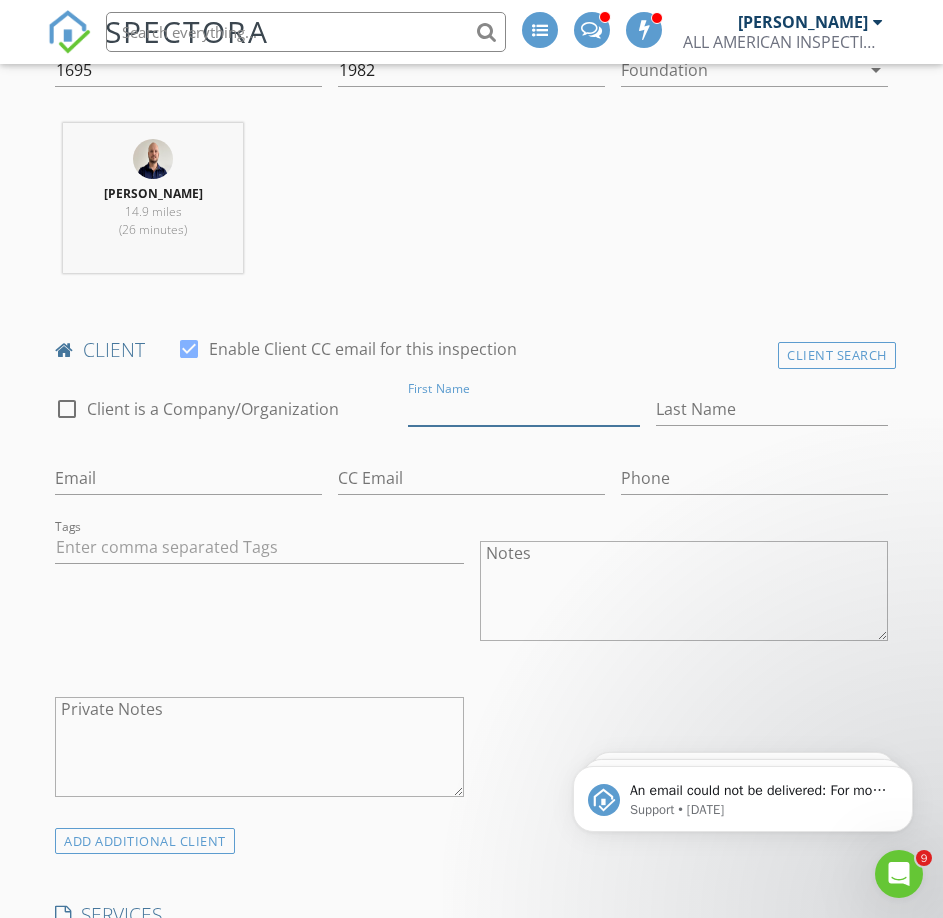 click on "First Name" at bounding box center (524, 409) 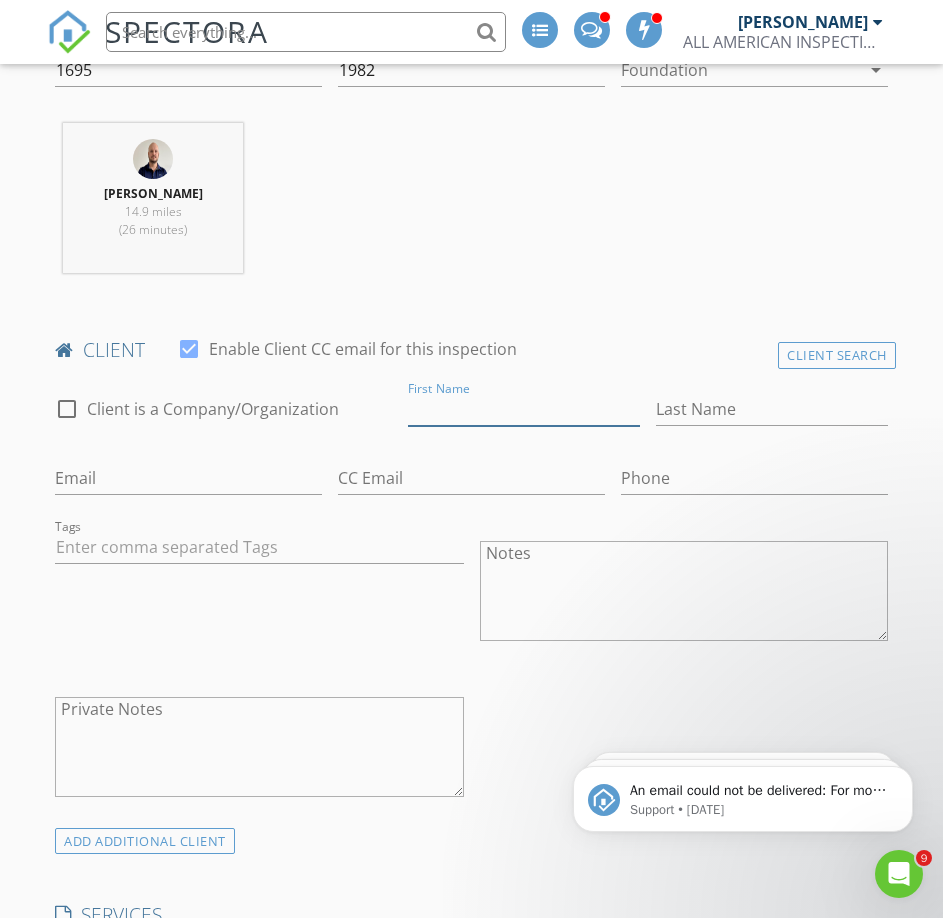click on "First Name" at bounding box center (524, 409) 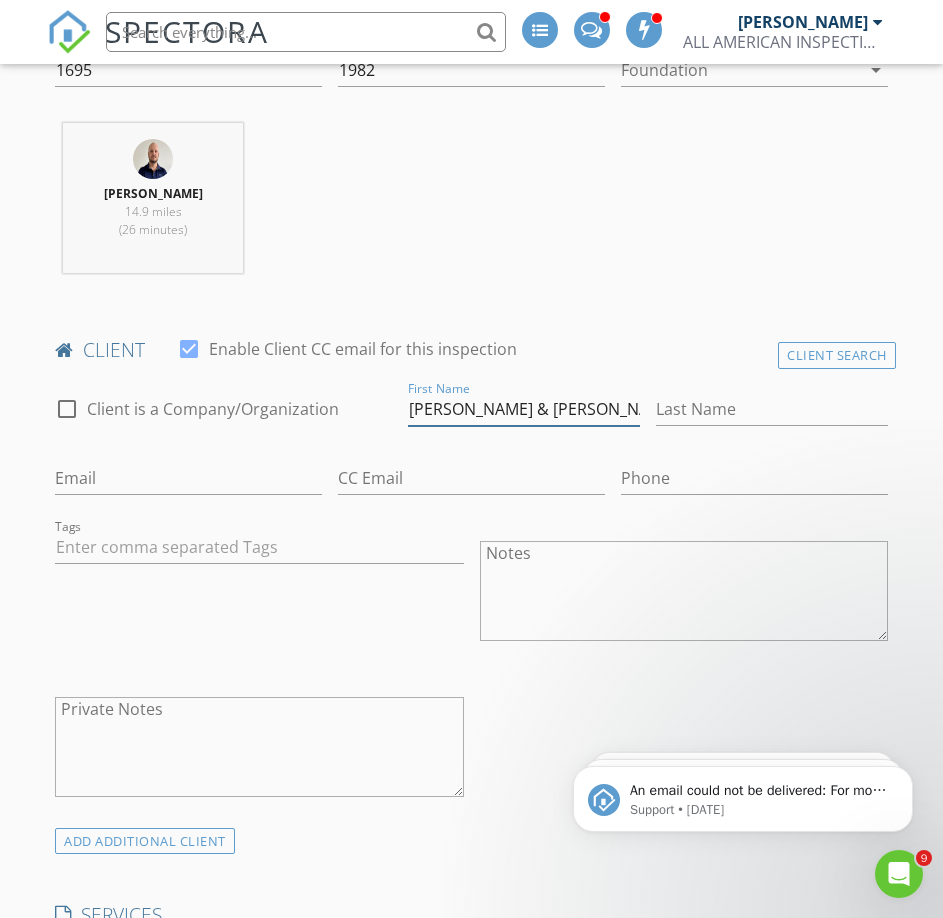 type on "[PERSON_NAME] & [PERSON_NAME]" 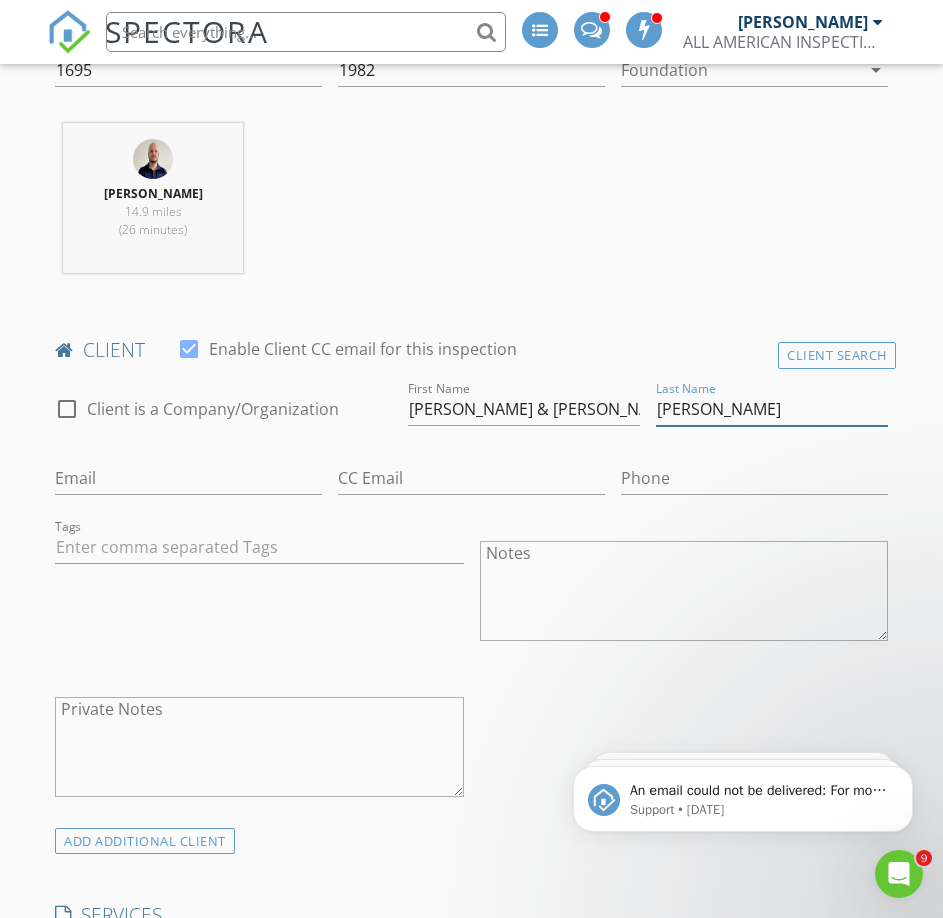 type on "[PERSON_NAME]" 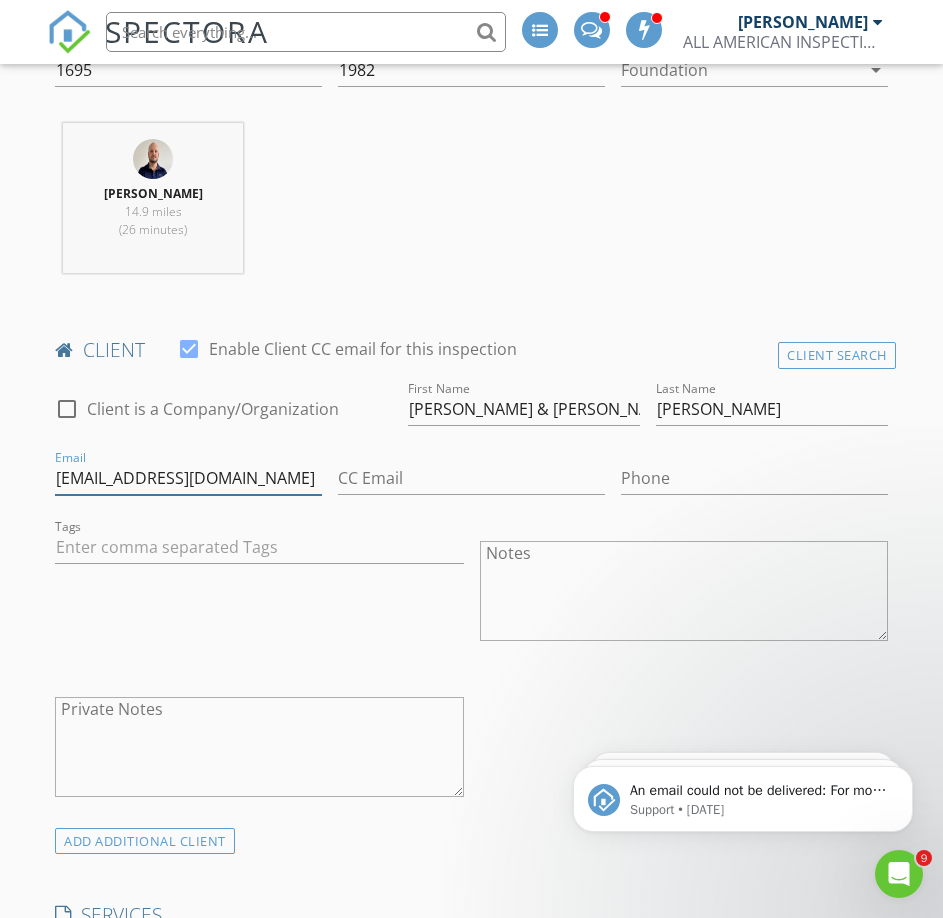 type on "[EMAIL_ADDRESS][DOMAIN_NAME]" 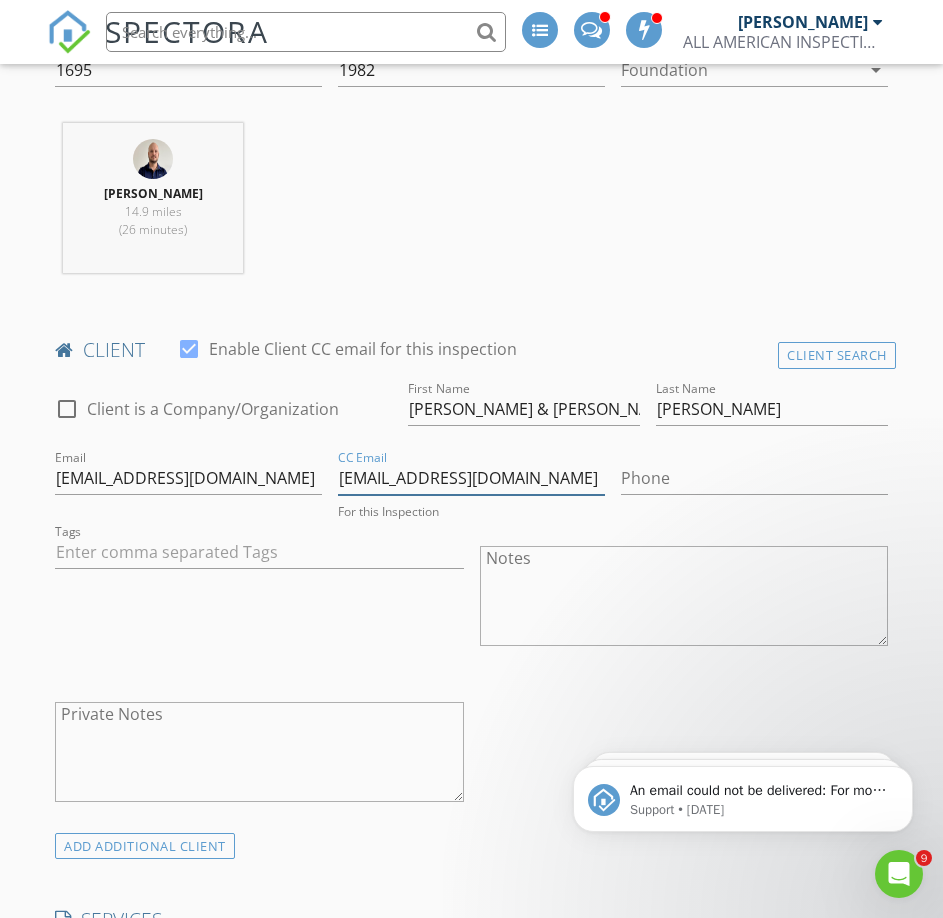 type on "[EMAIL_ADDRESS][DOMAIN_NAME]" 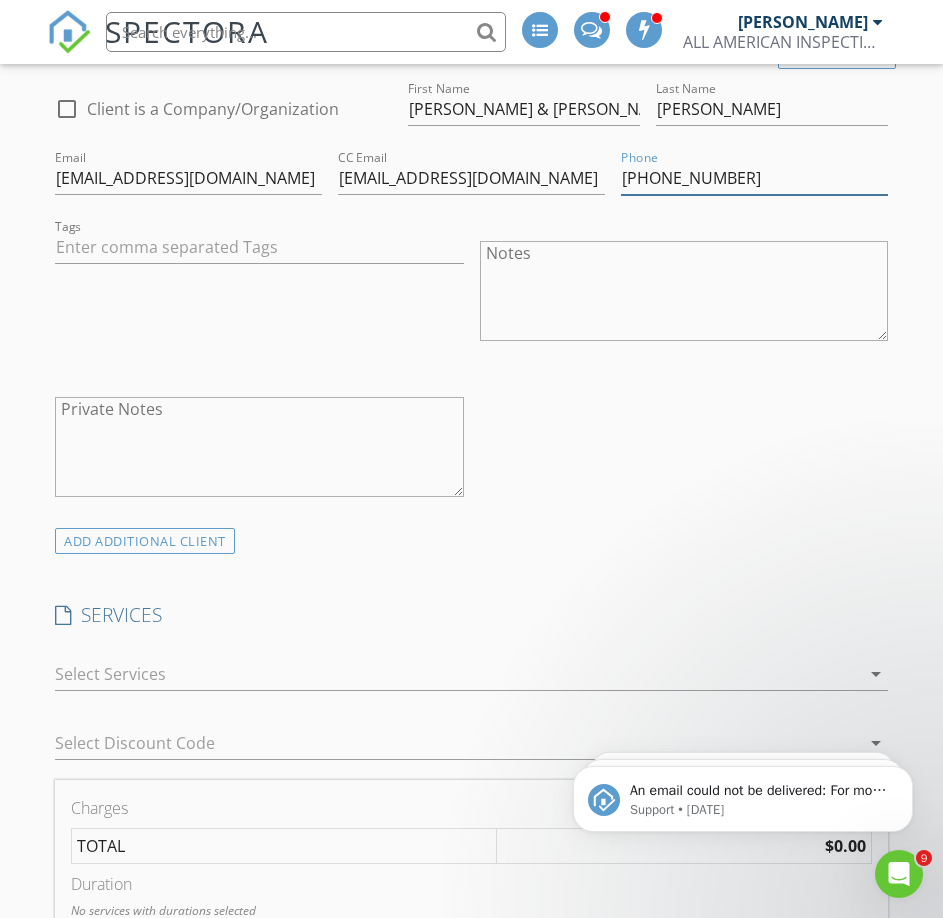 scroll, scrollTop: 1400, scrollLeft: 0, axis: vertical 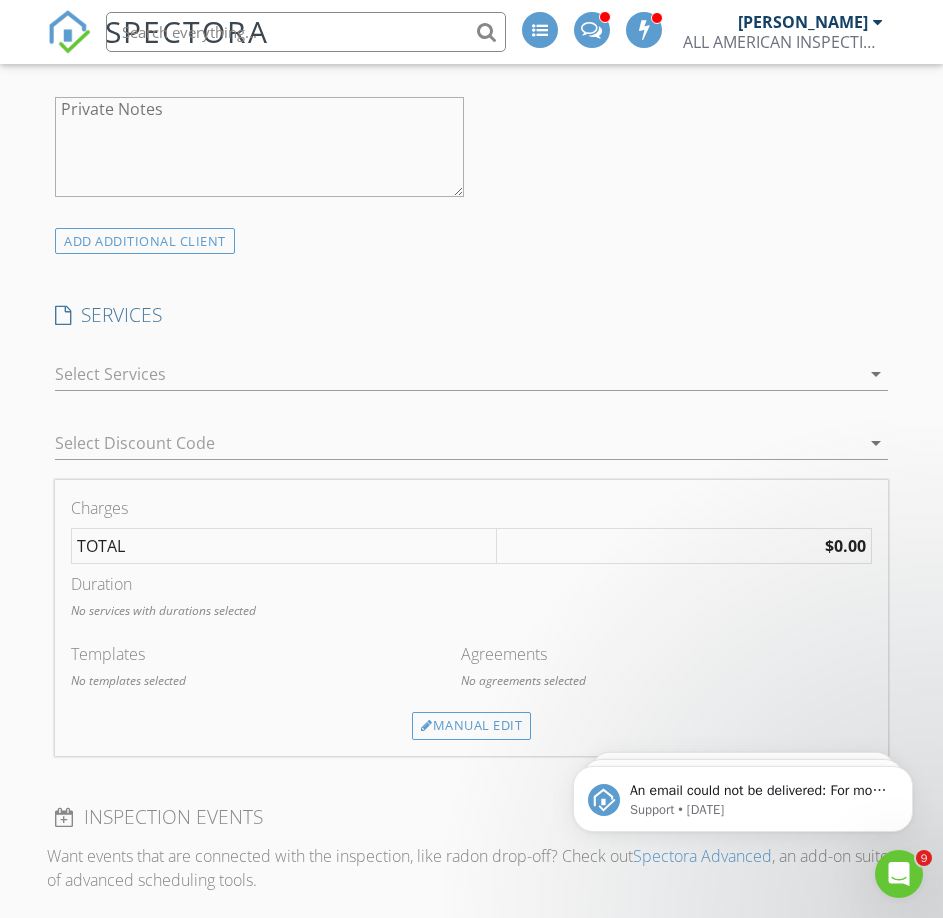 type on "[PHONE_NUMBER]" 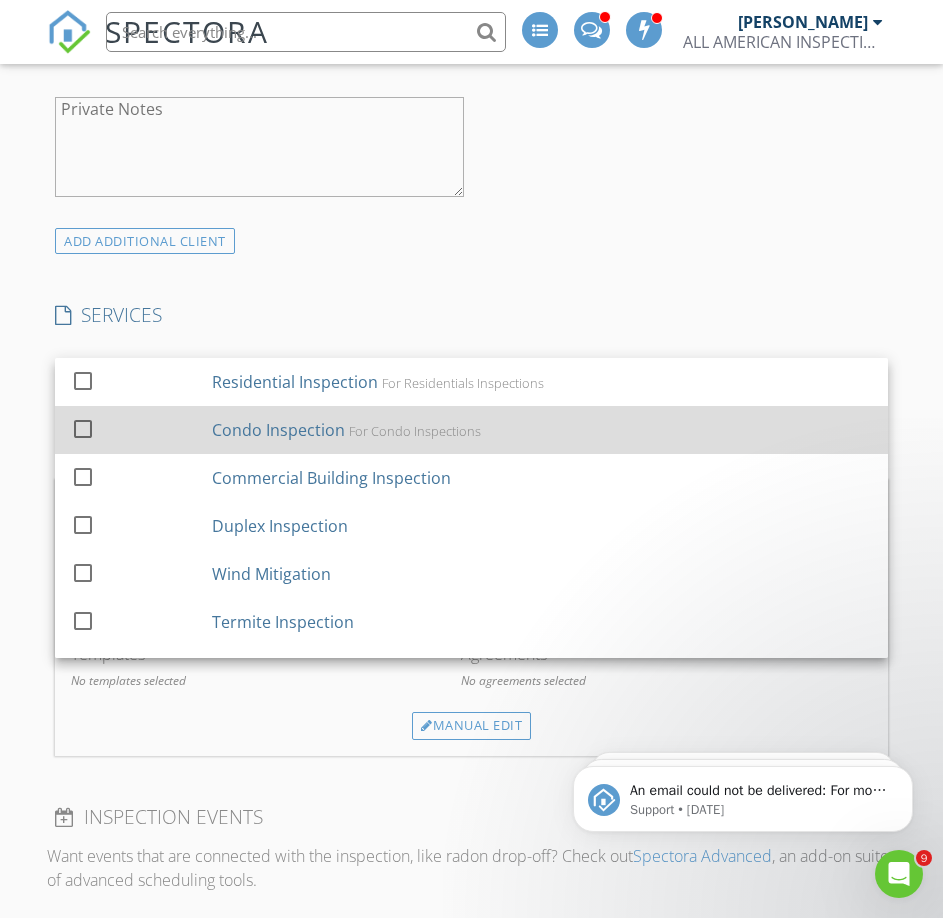 click at bounding box center [87, 447] 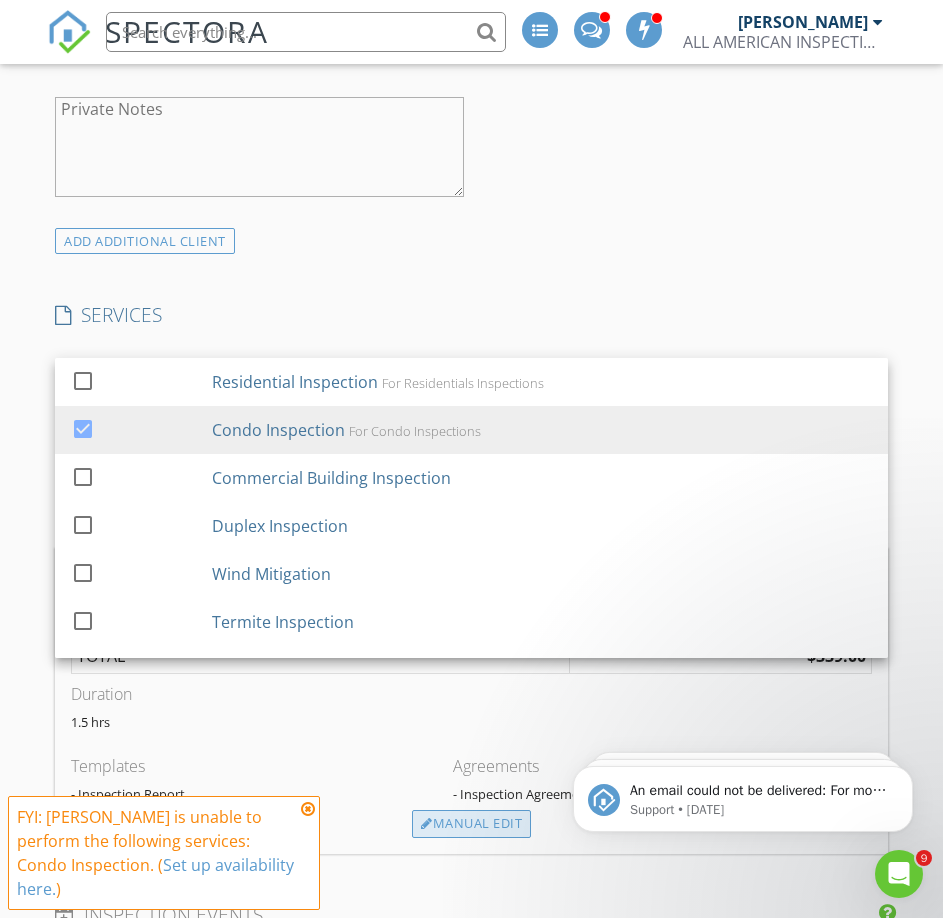 click on "Manual Edit" at bounding box center [471, 824] 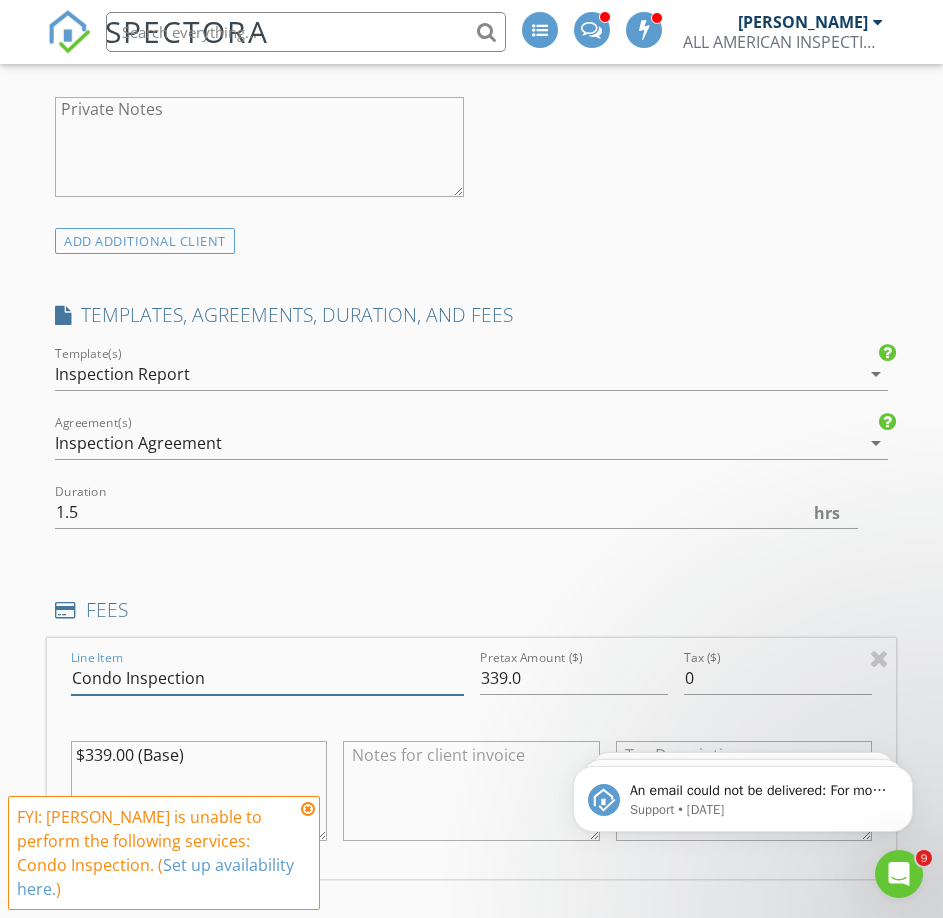 click on "Condo Inspection" at bounding box center (267, 678) 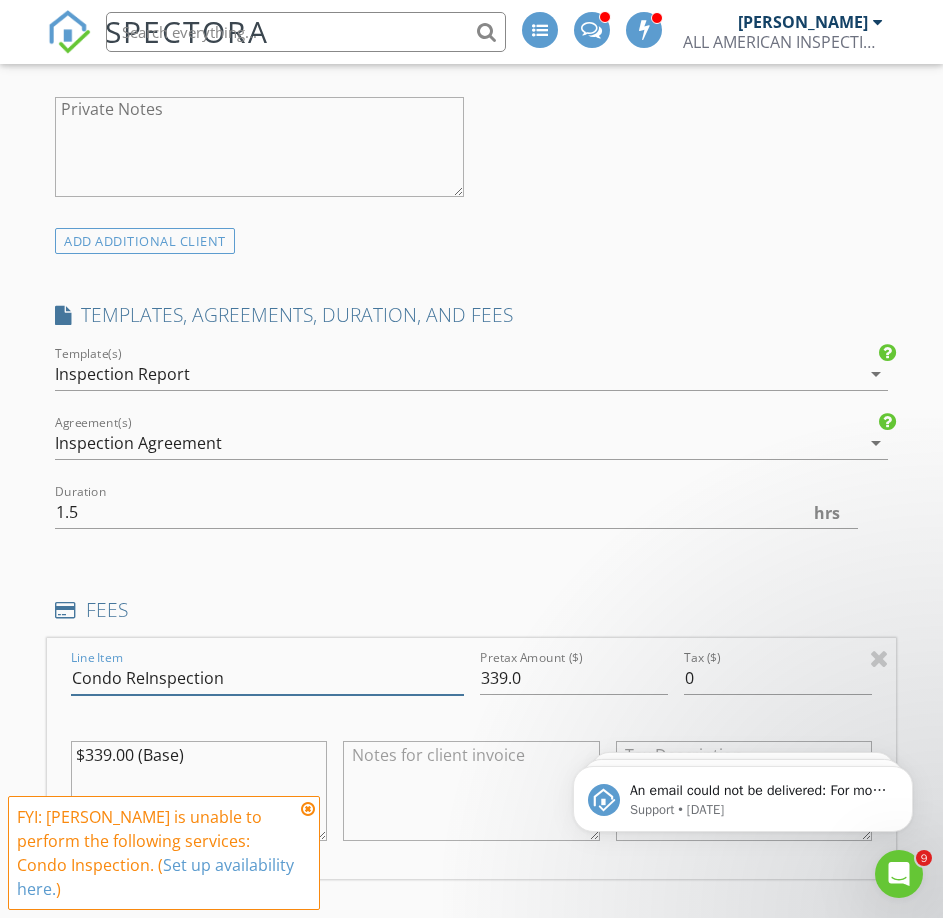 type on "Condo ReInspection" 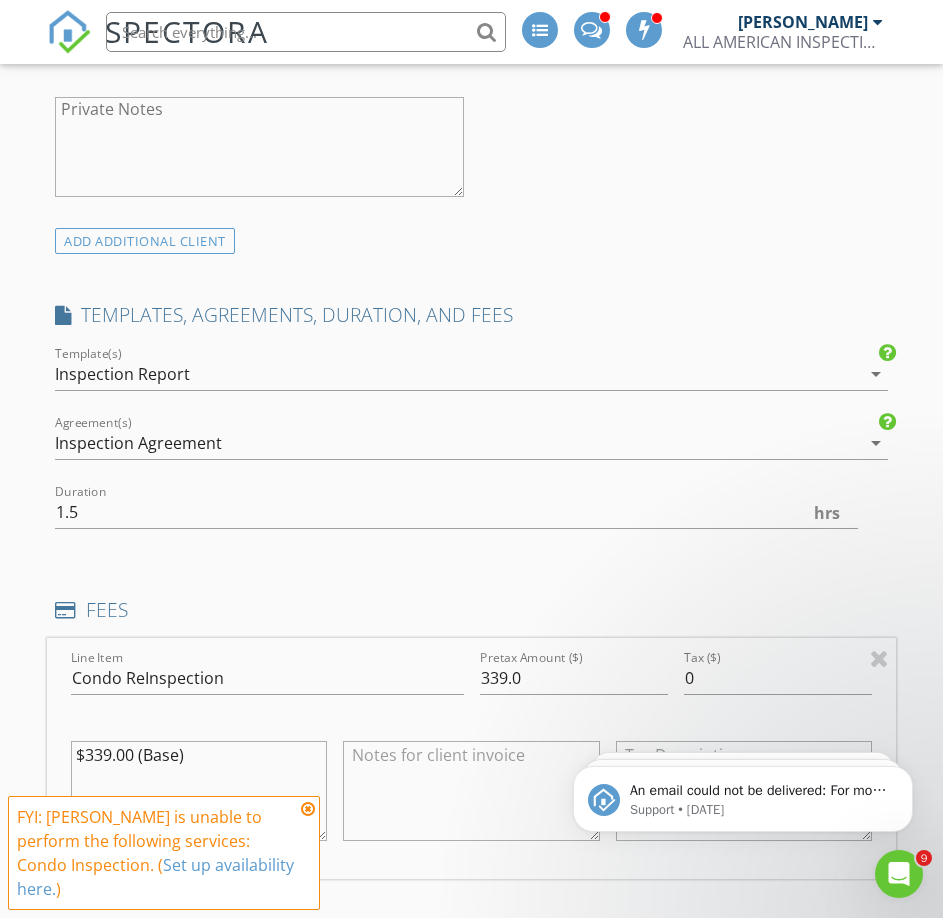 drag, startPoint x: 546, startPoint y: 855, endPoint x: 974, endPoint y: 1399, distance: 692.18494 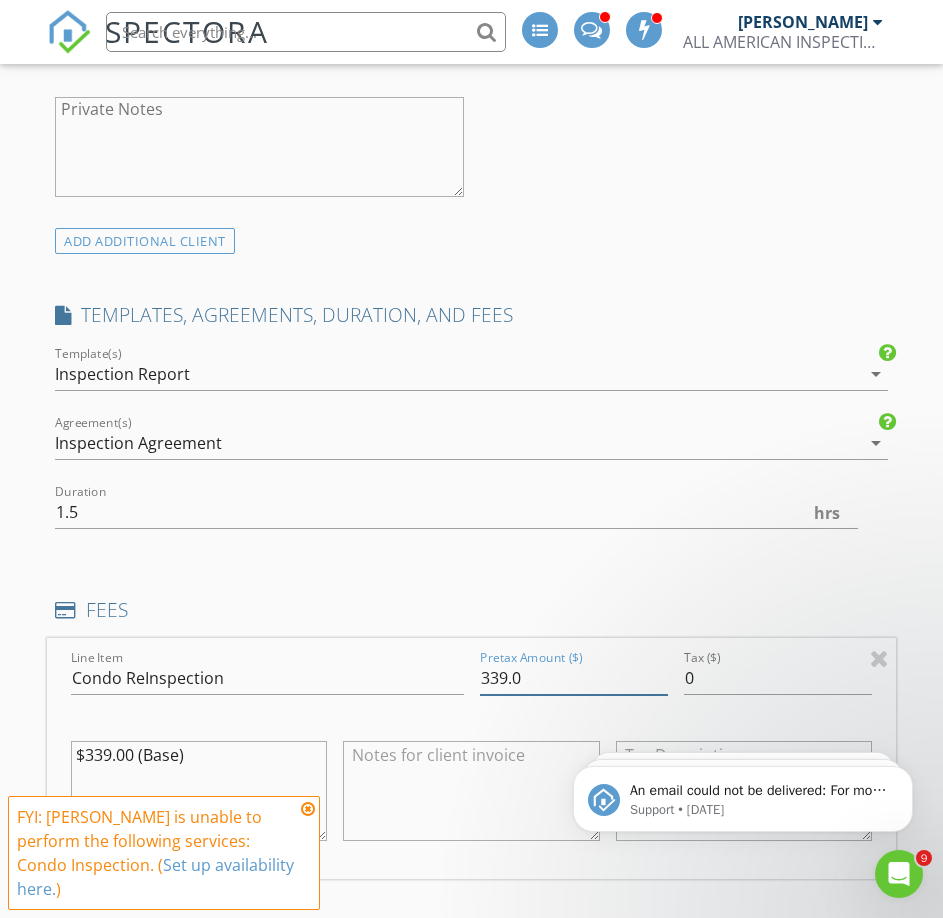 drag, startPoint x: 513, startPoint y: 676, endPoint x: 409, endPoint y: 676, distance: 104 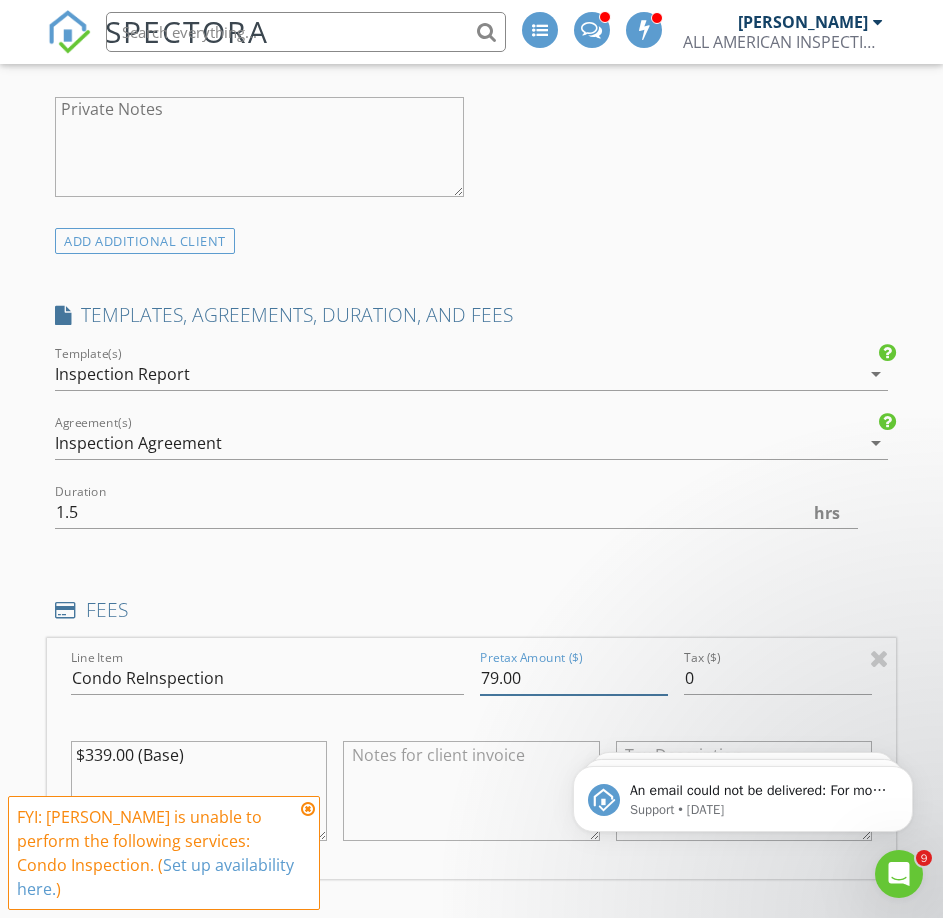 type on "79.00" 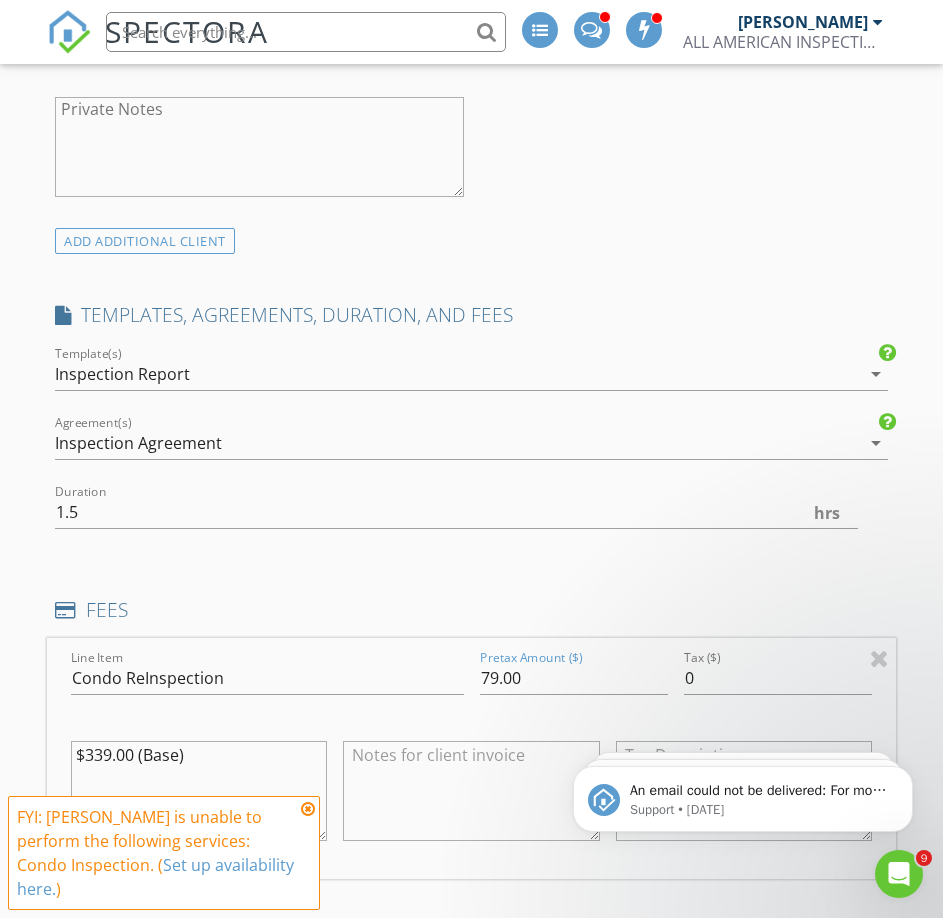 drag, startPoint x: 397, startPoint y: 764, endPoint x: 415, endPoint y: 767, distance: 18.248287 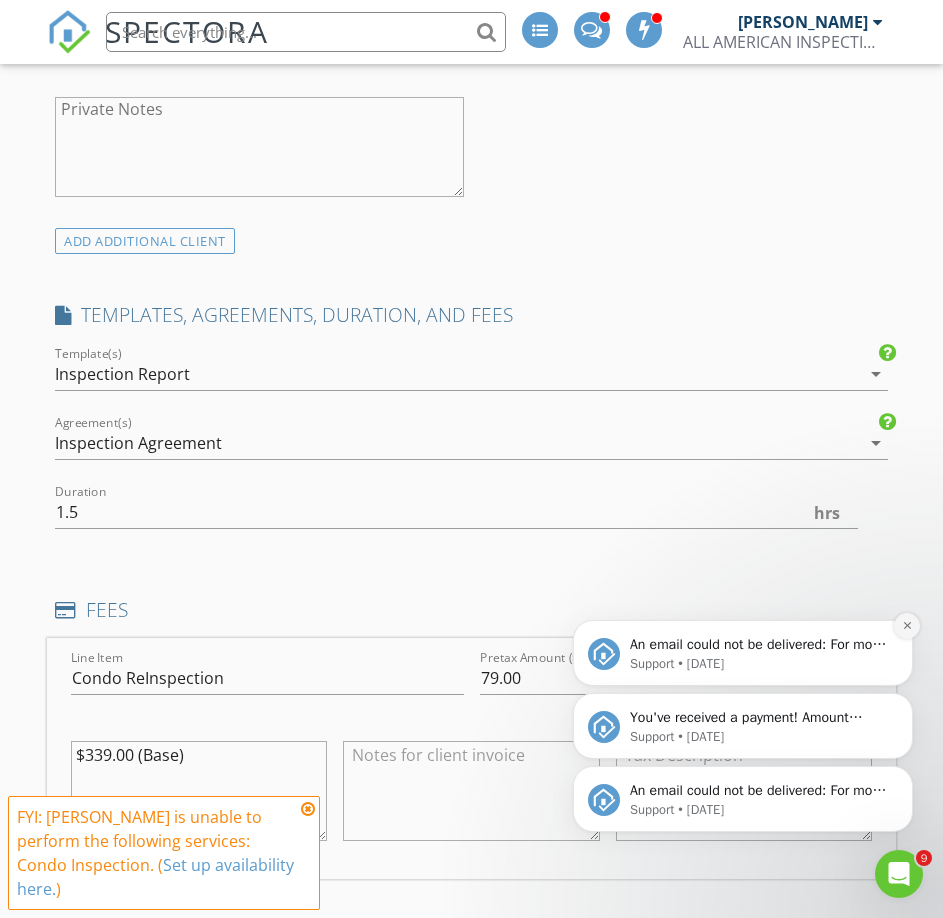click at bounding box center (907, 626) 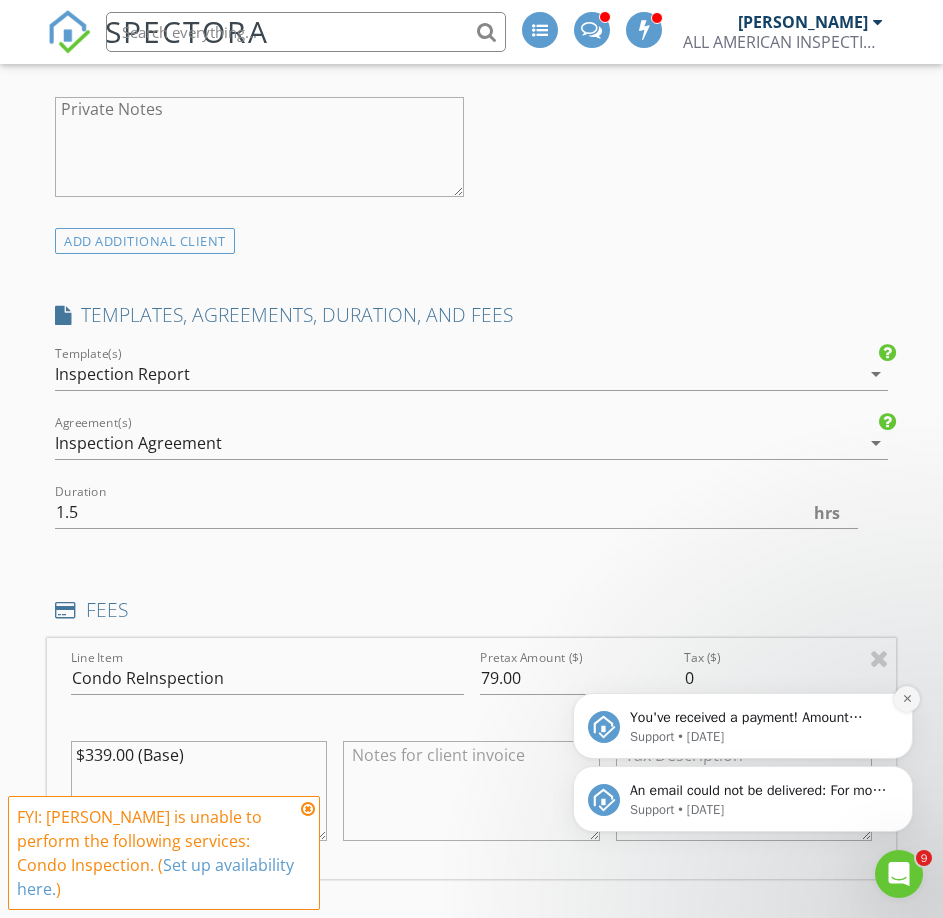 click at bounding box center [907, 699] 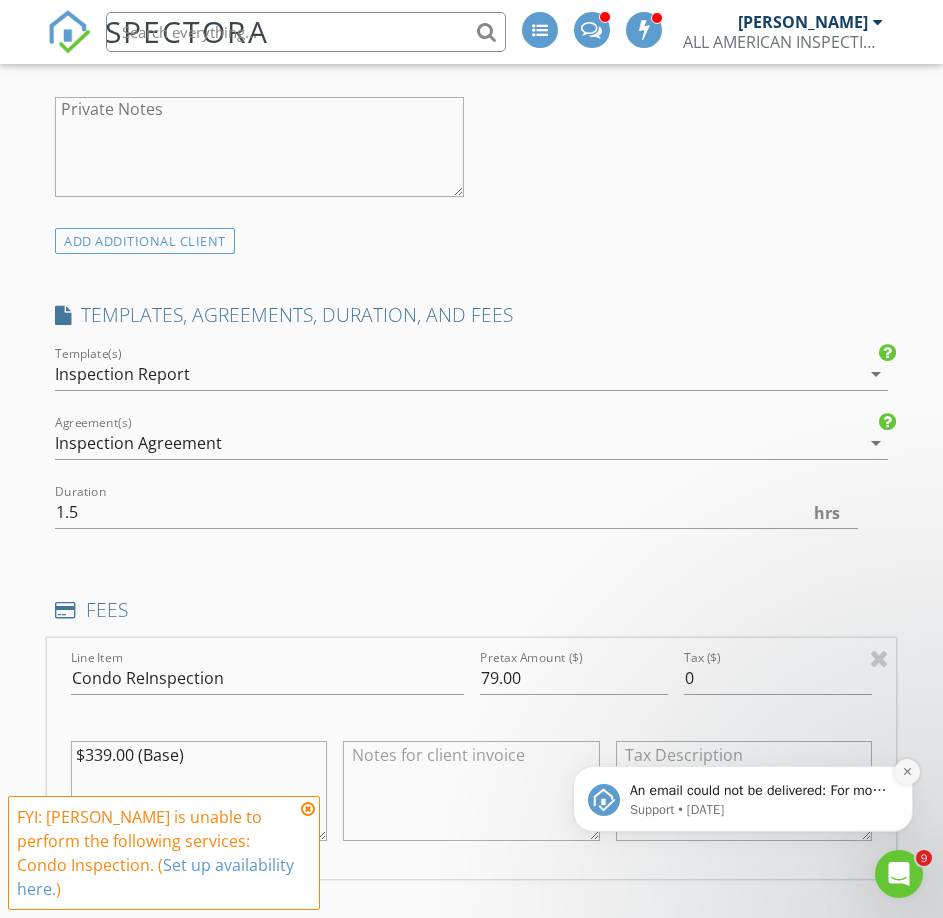 click 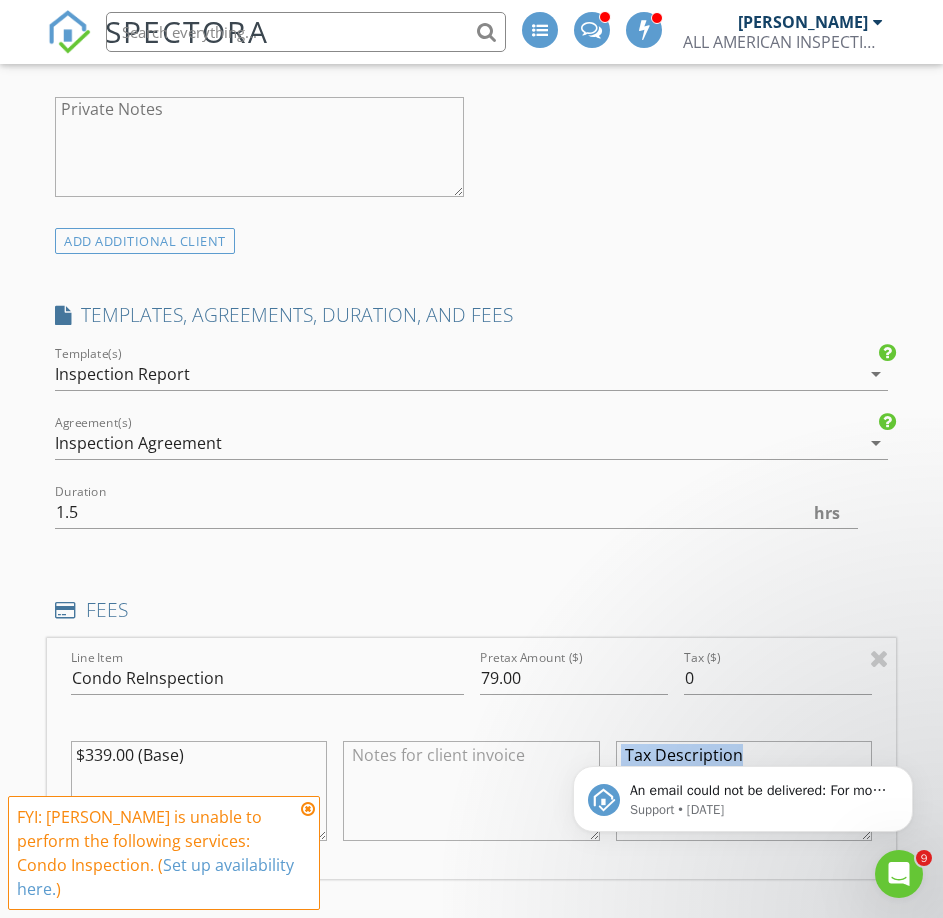 drag, startPoint x: 369, startPoint y: 145, endPoint x: 917, endPoint y: 778, distance: 837.25323 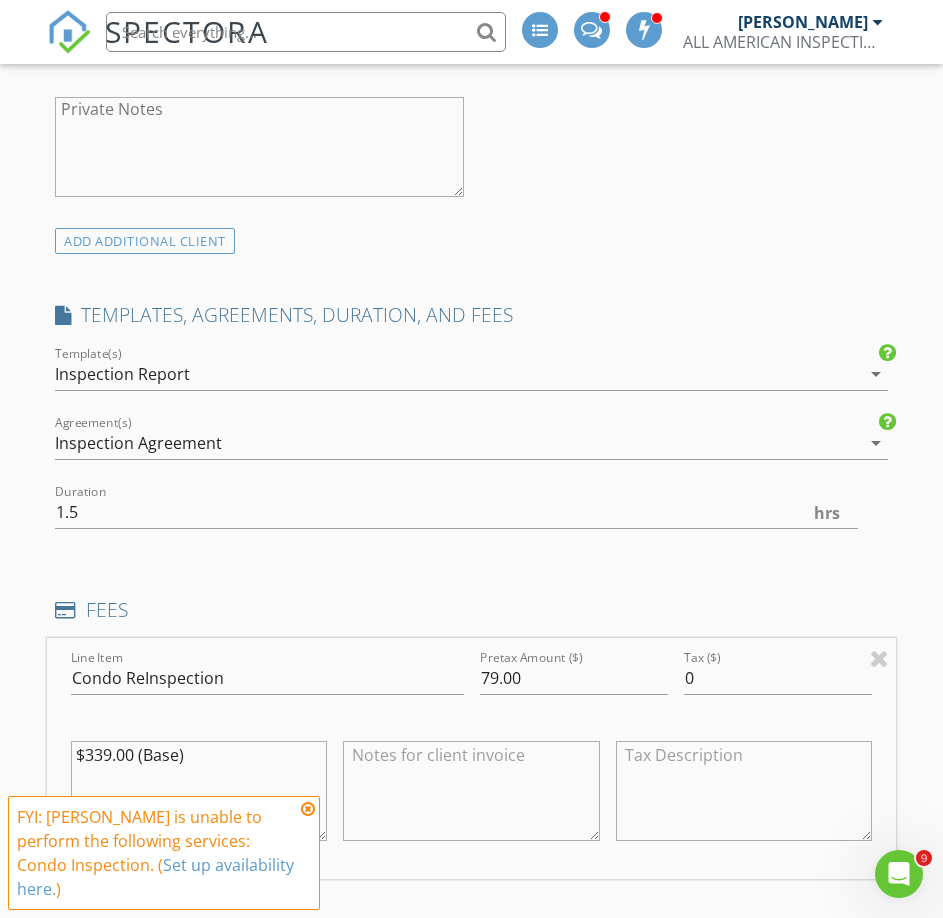 click at bounding box center (308, 809) 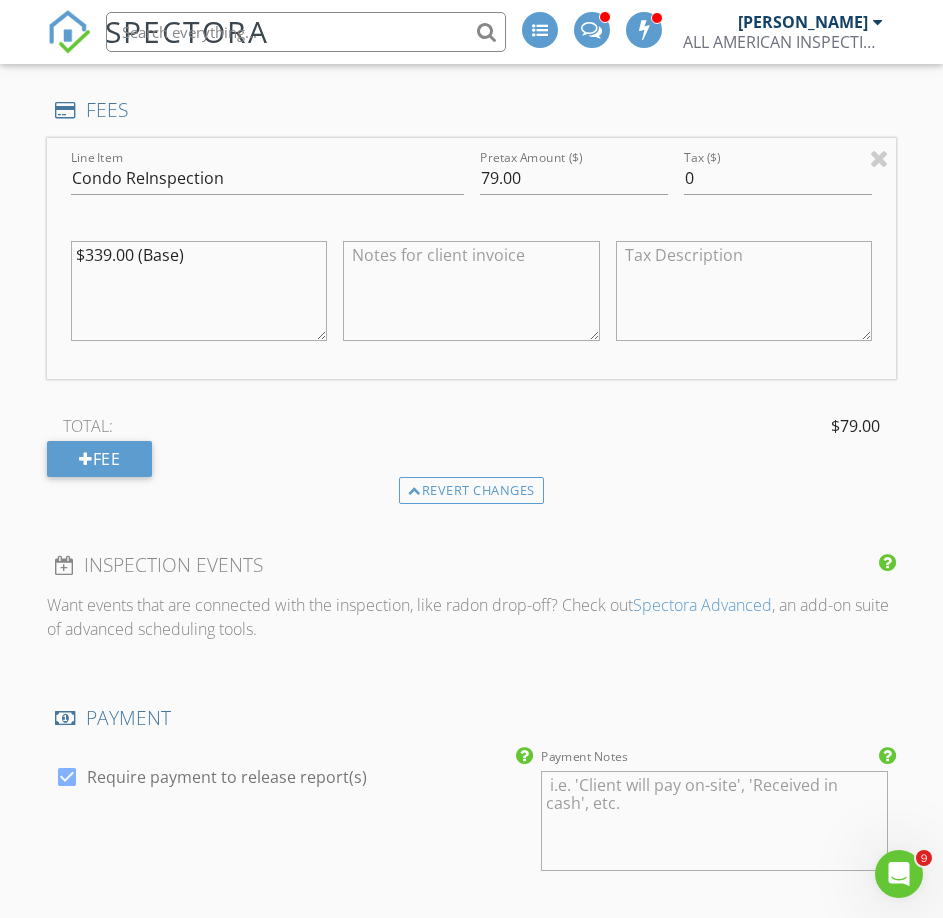 scroll, scrollTop: 2100, scrollLeft: 0, axis: vertical 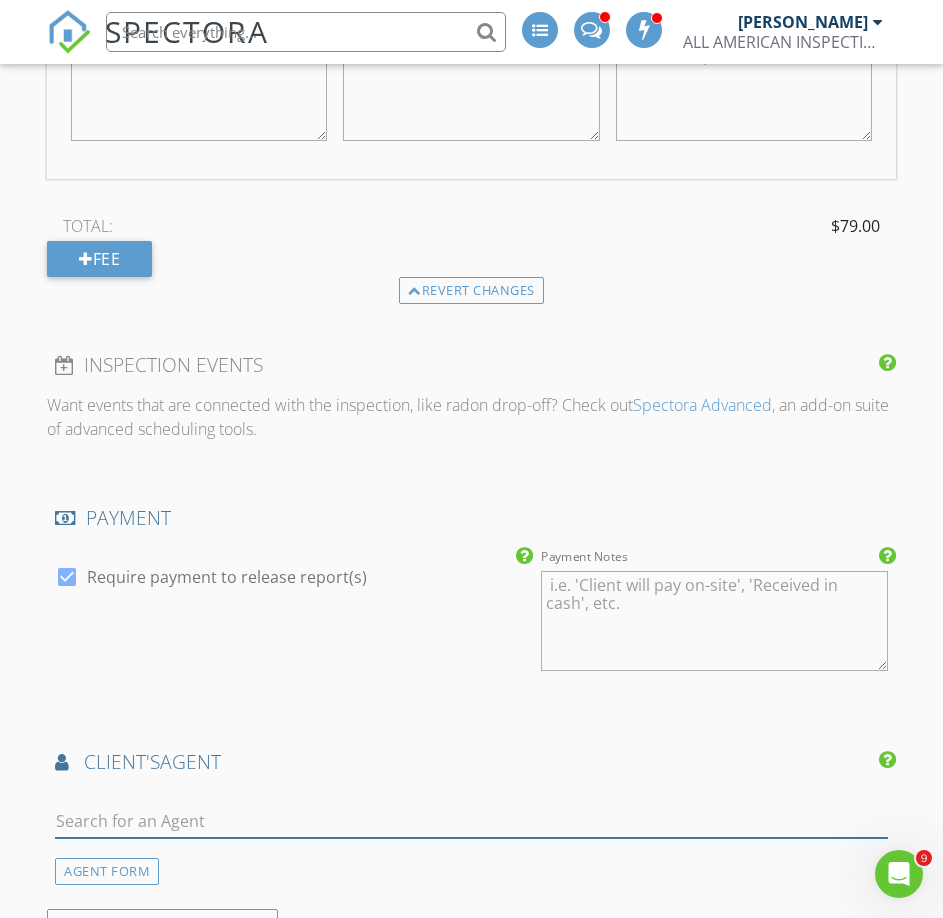 click at bounding box center [471, 821] 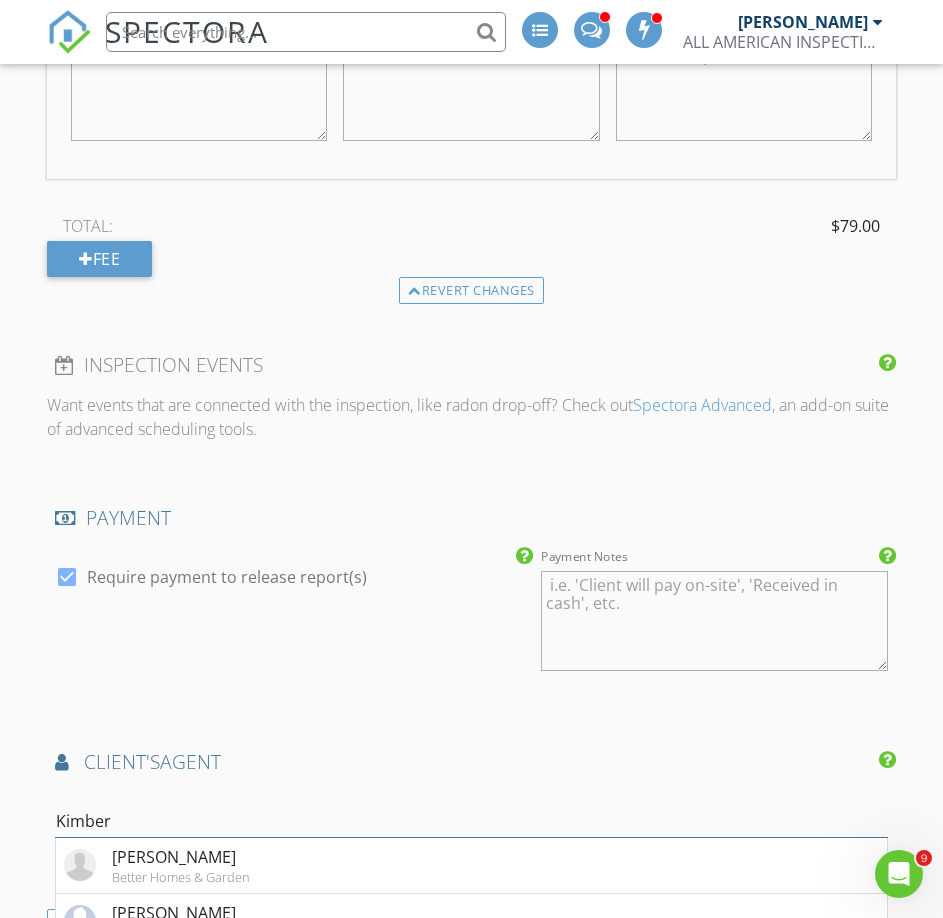 scroll, scrollTop: 2200, scrollLeft: 0, axis: vertical 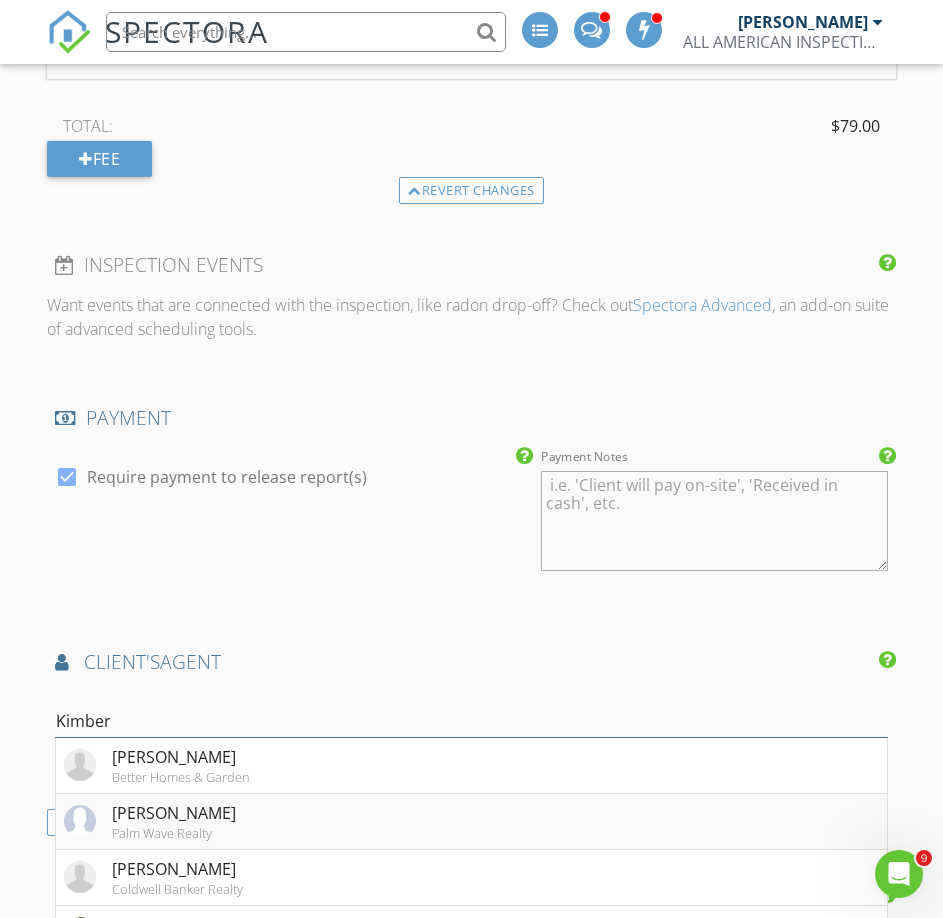 type on "Kimber" 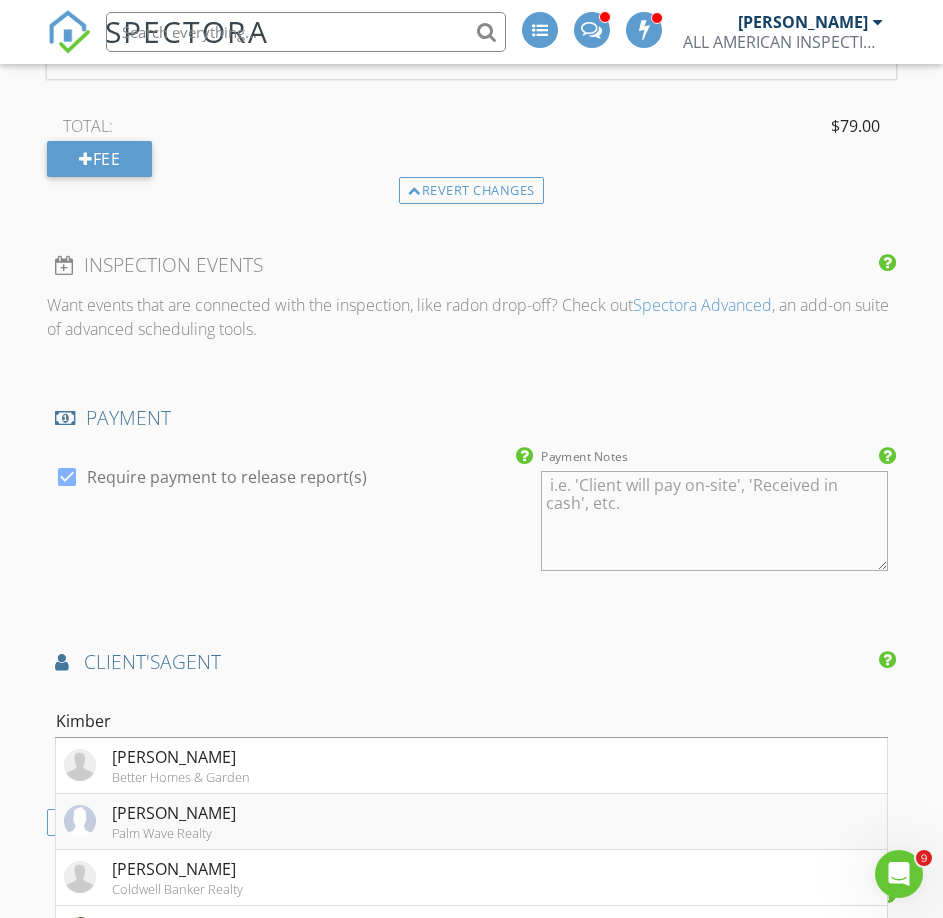 click on "[PERSON_NAME]" at bounding box center (174, 813) 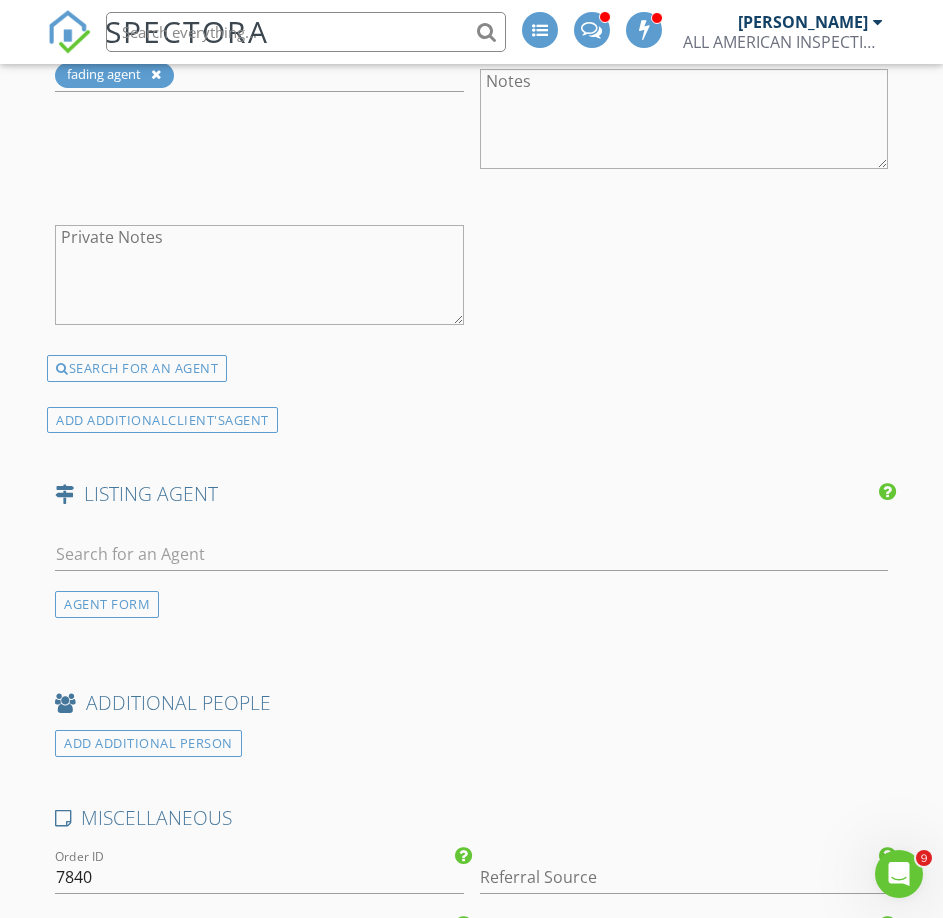scroll, scrollTop: 3300, scrollLeft: 0, axis: vertical 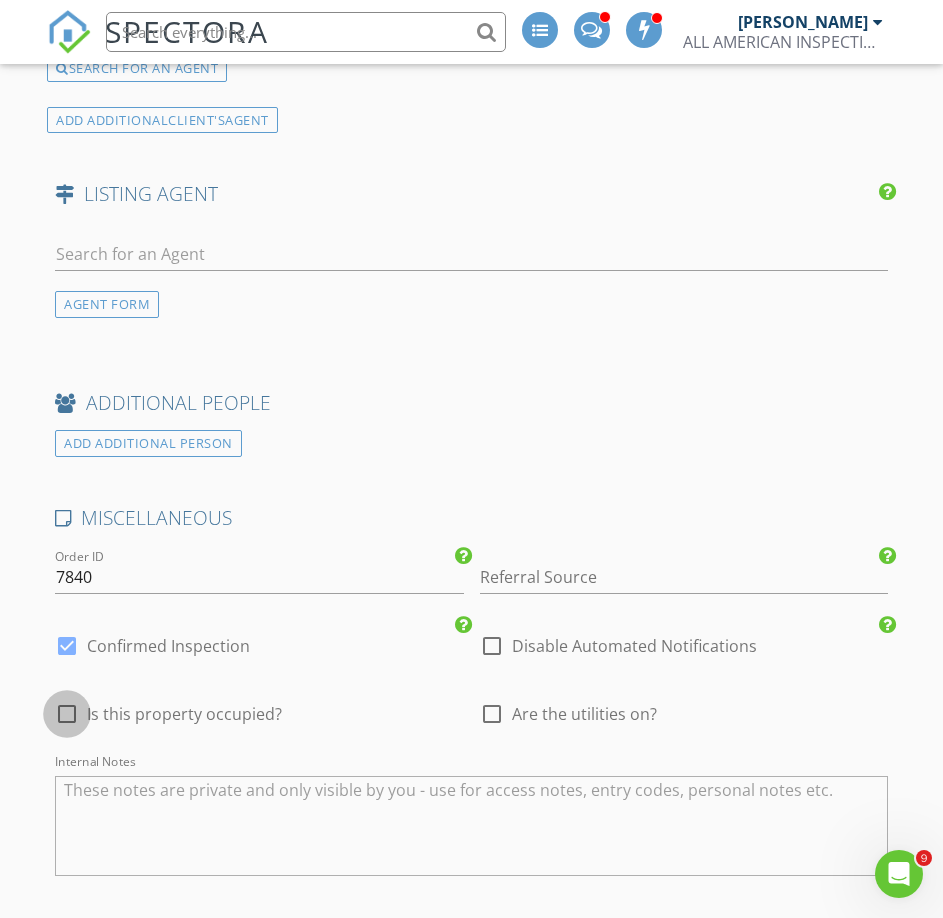 click at bounding box center (67, 714) 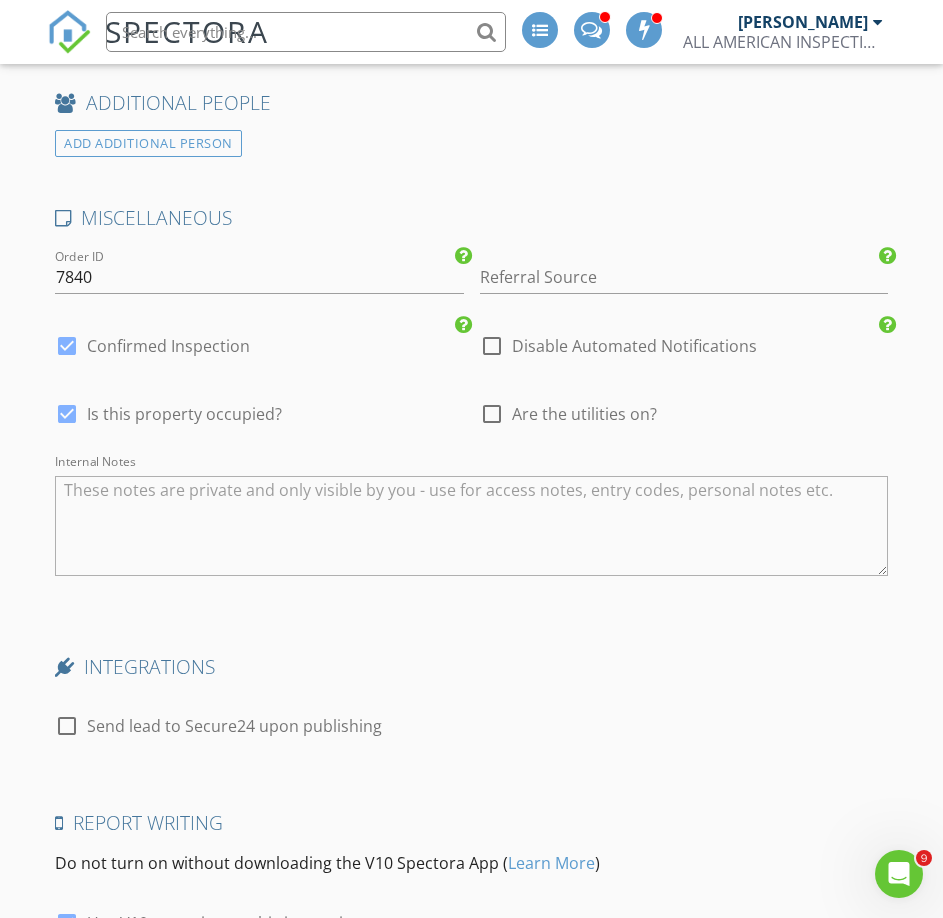 scroll, scrollTop: 3836, scrollLeft: 0, axis: vertical 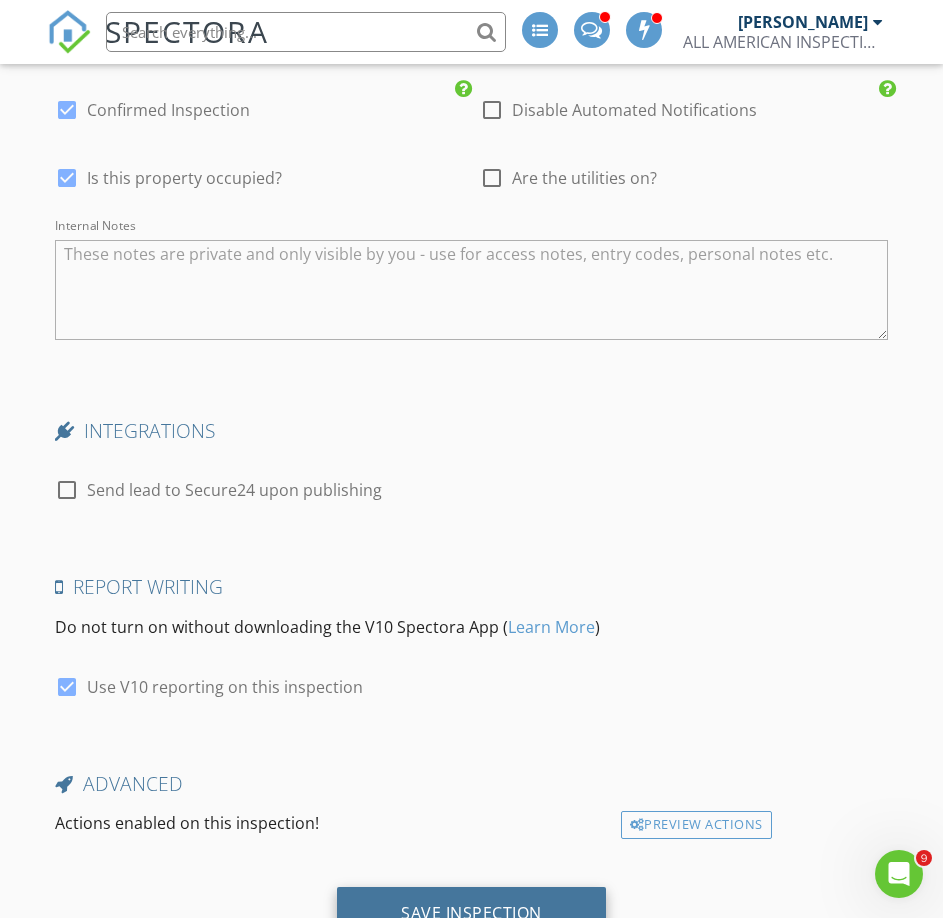 click on "Save Inspection" at bounding box center (471, 913) 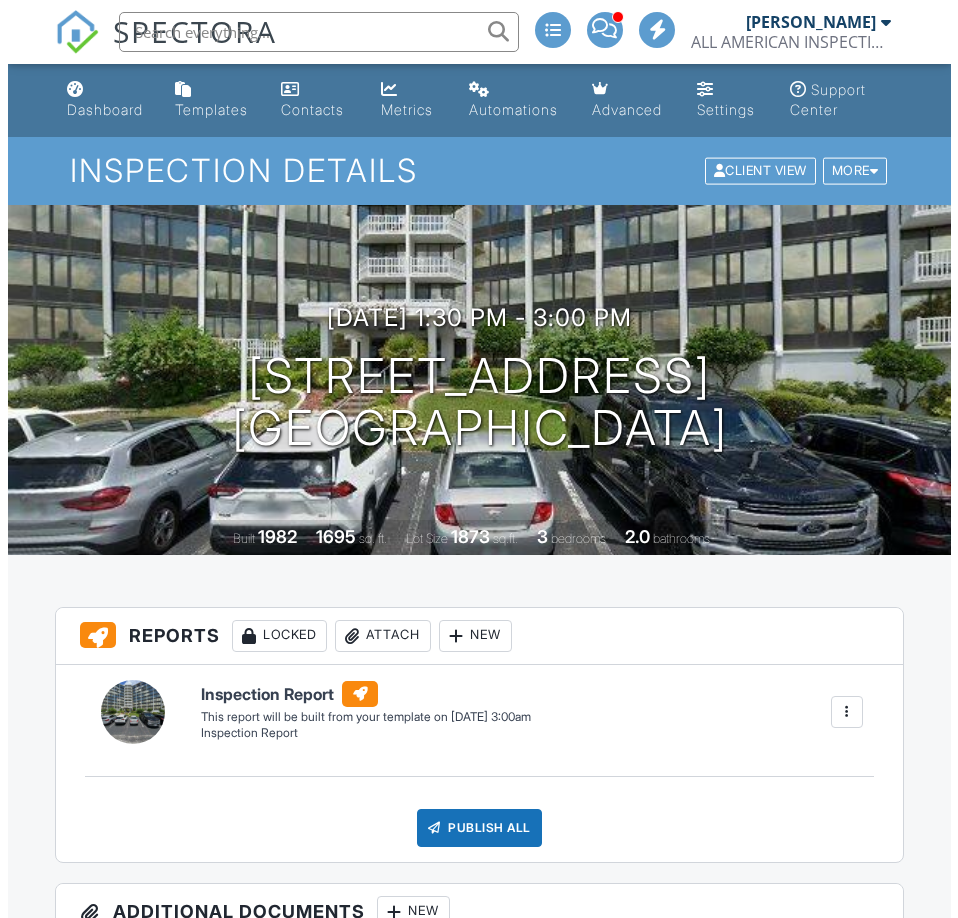 scroll, scrollTop: 0, scrollLeft: 0, axis: both 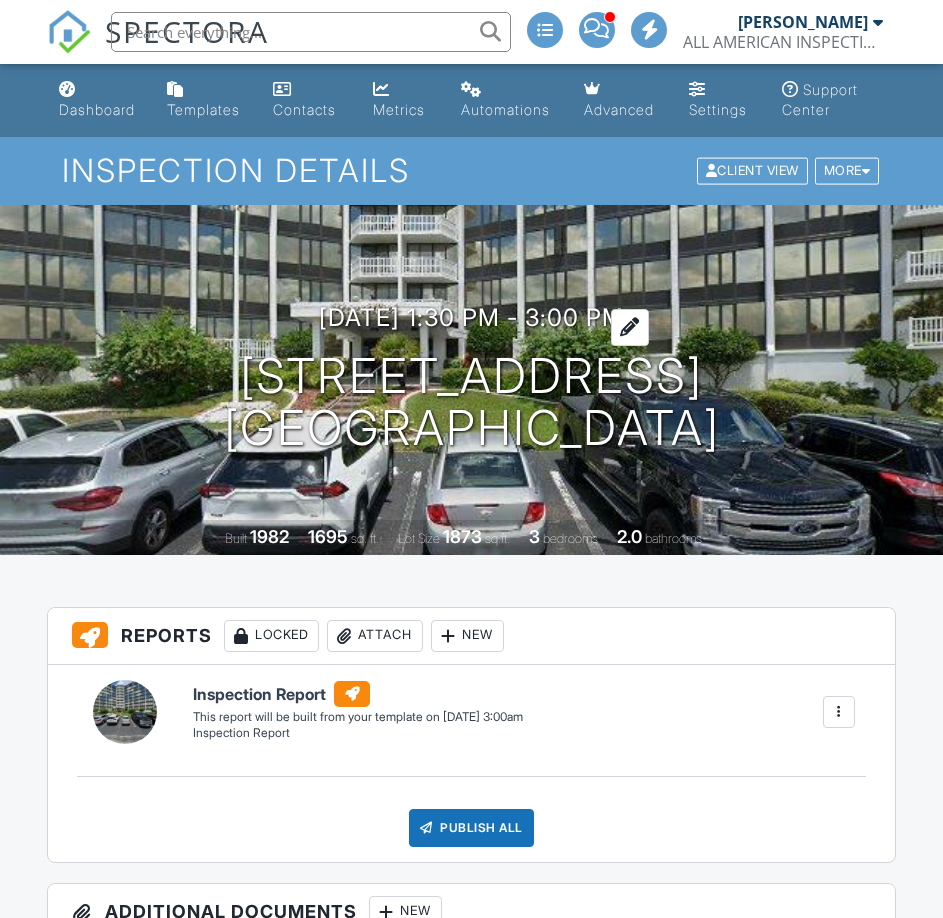 click on "07/28/2025  1:30 pm
- 3:00 pm" at bounding box center (471, 317) 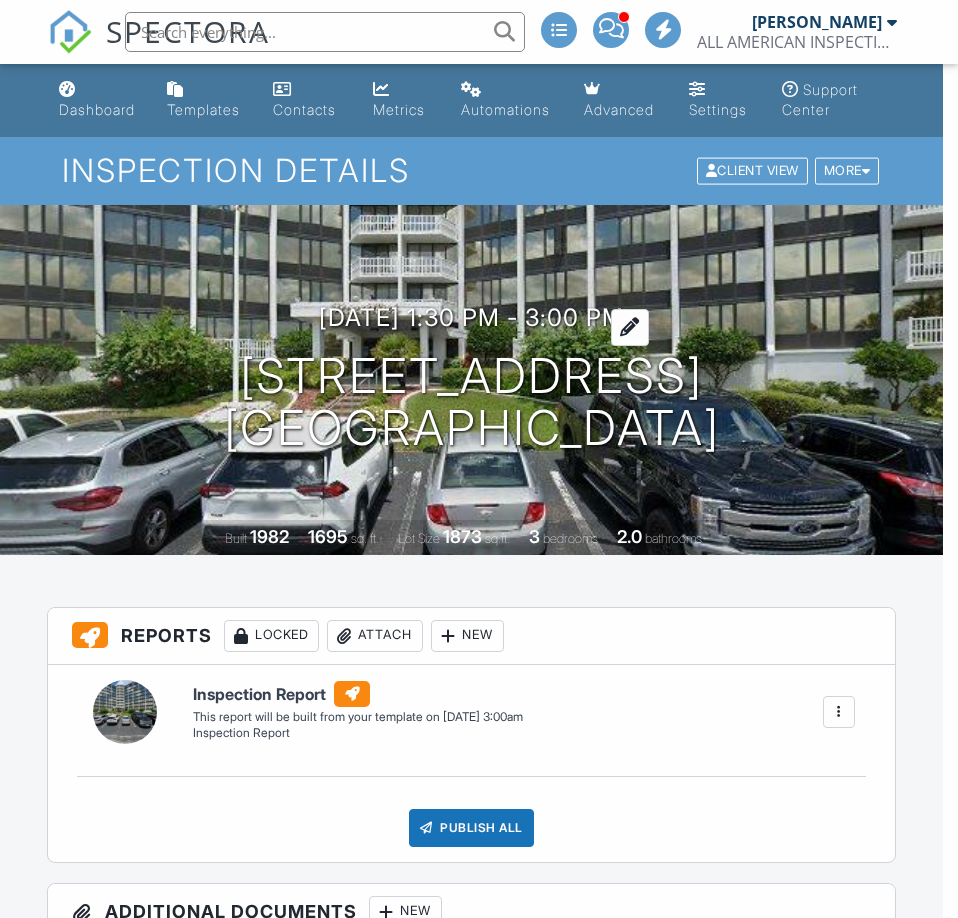 scroll, scrollTop: 0, scrollLeft: 0, axis: both 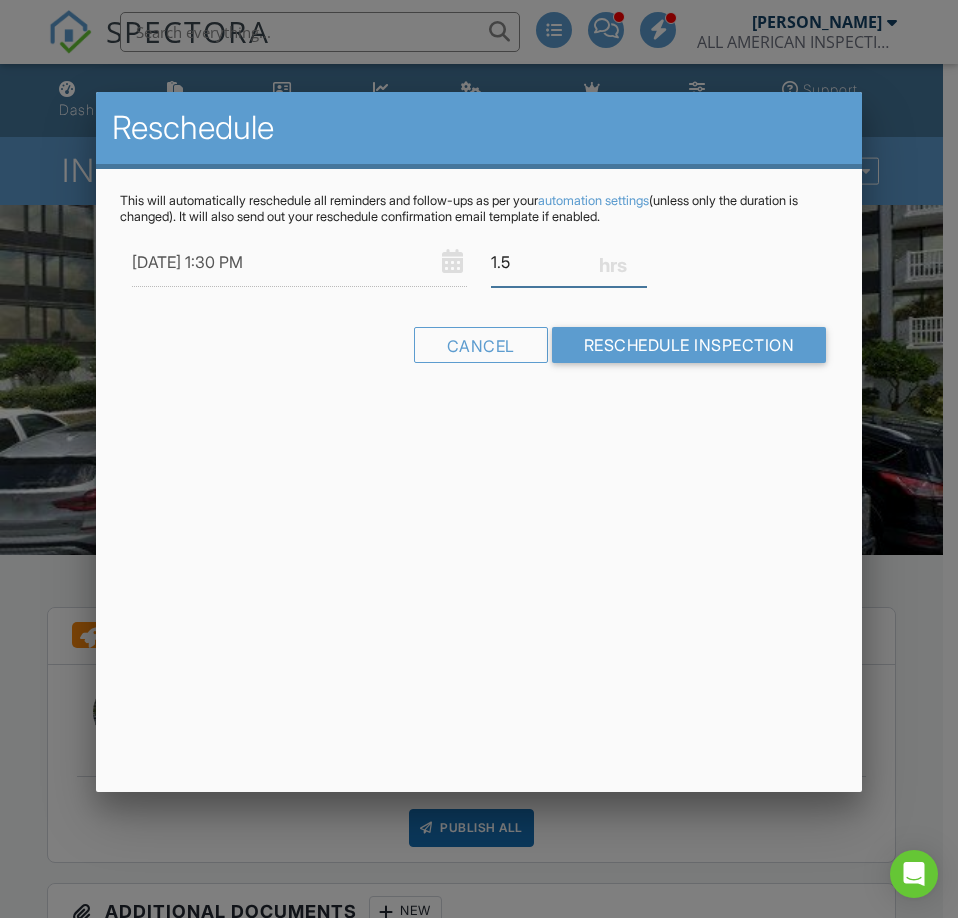 drag, startPoint x: 526, startPoint y: 257, endPoint x: 392, endPoint y: 262, distance: 134.09325 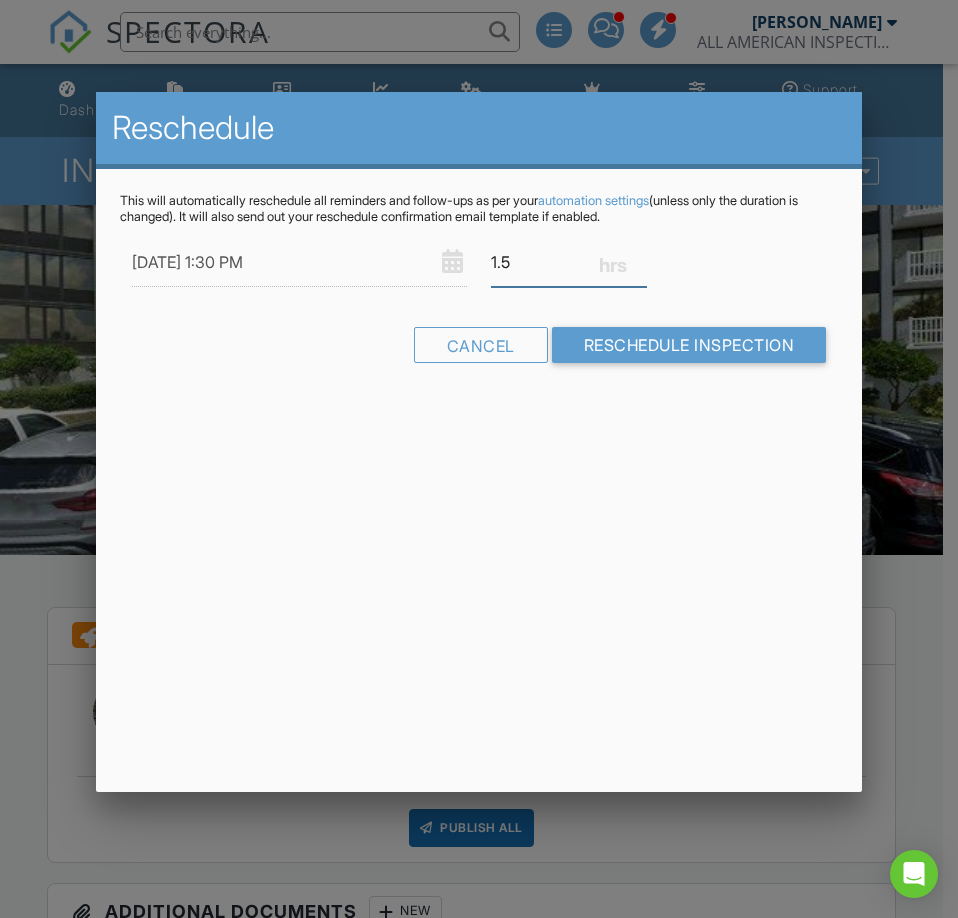 type on "5" 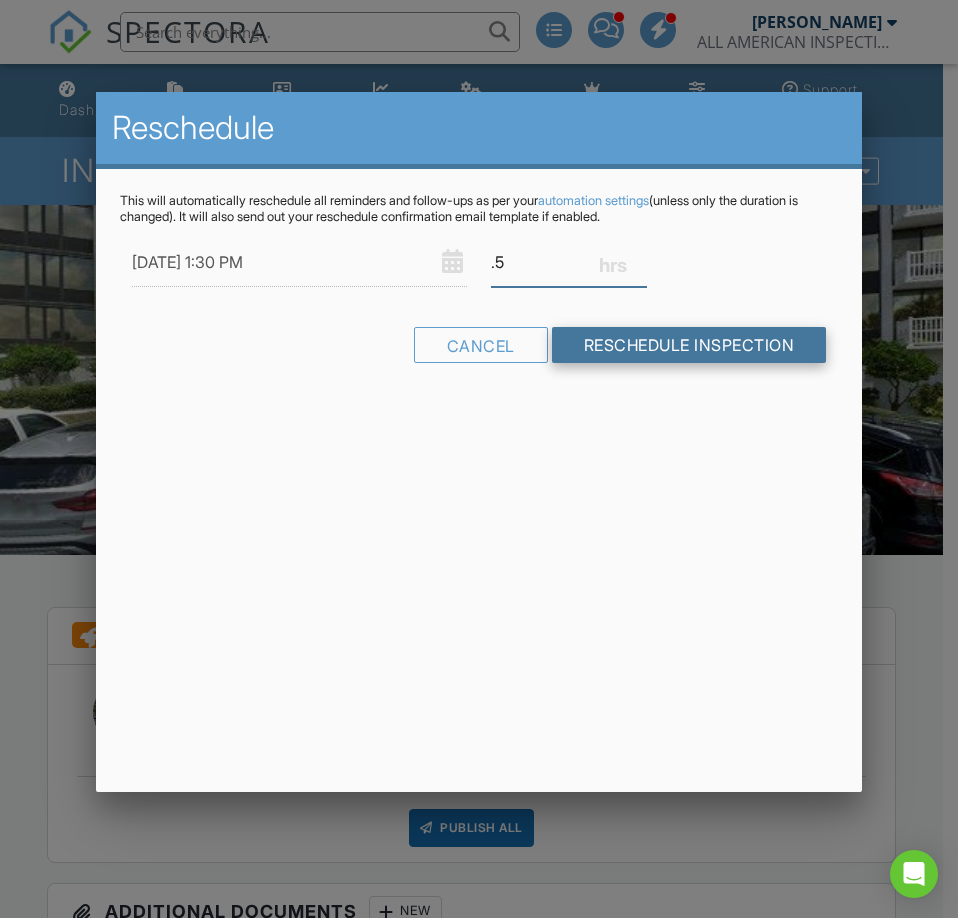 type on ".5" 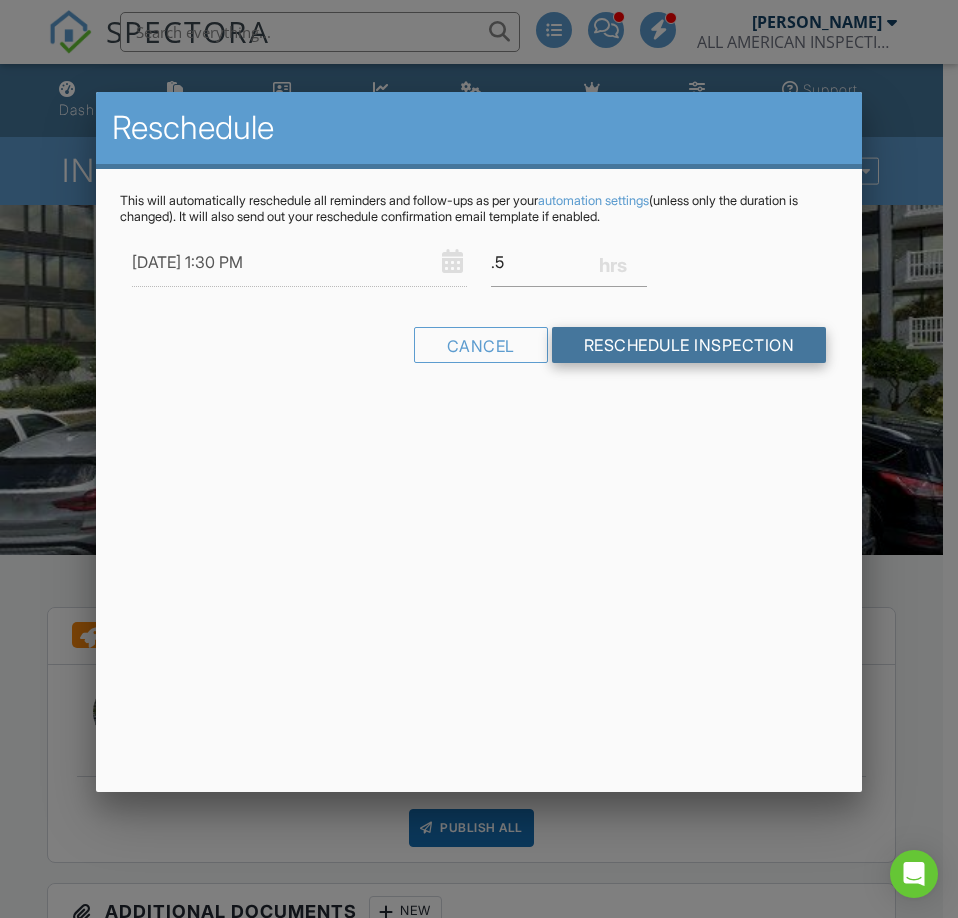 click on "Reschedule Inspection" at bounding box center [689, 345] 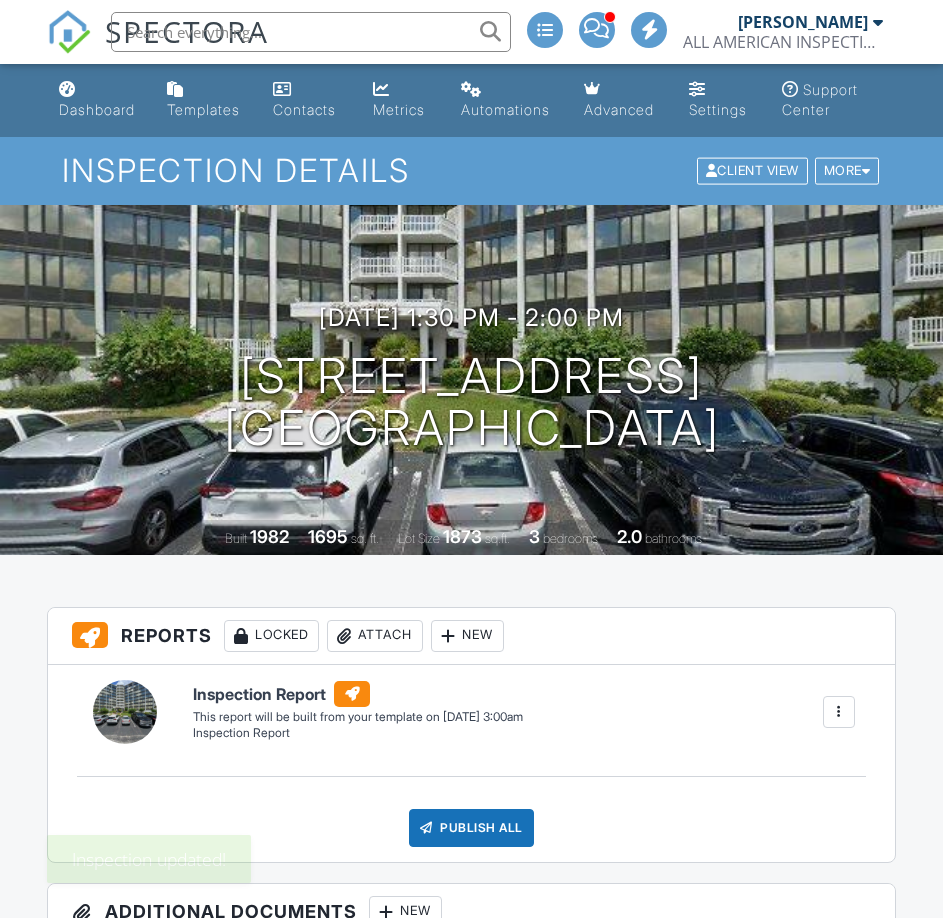 scroll, scrollTop: 0, scrollLeft: 0, axis: both 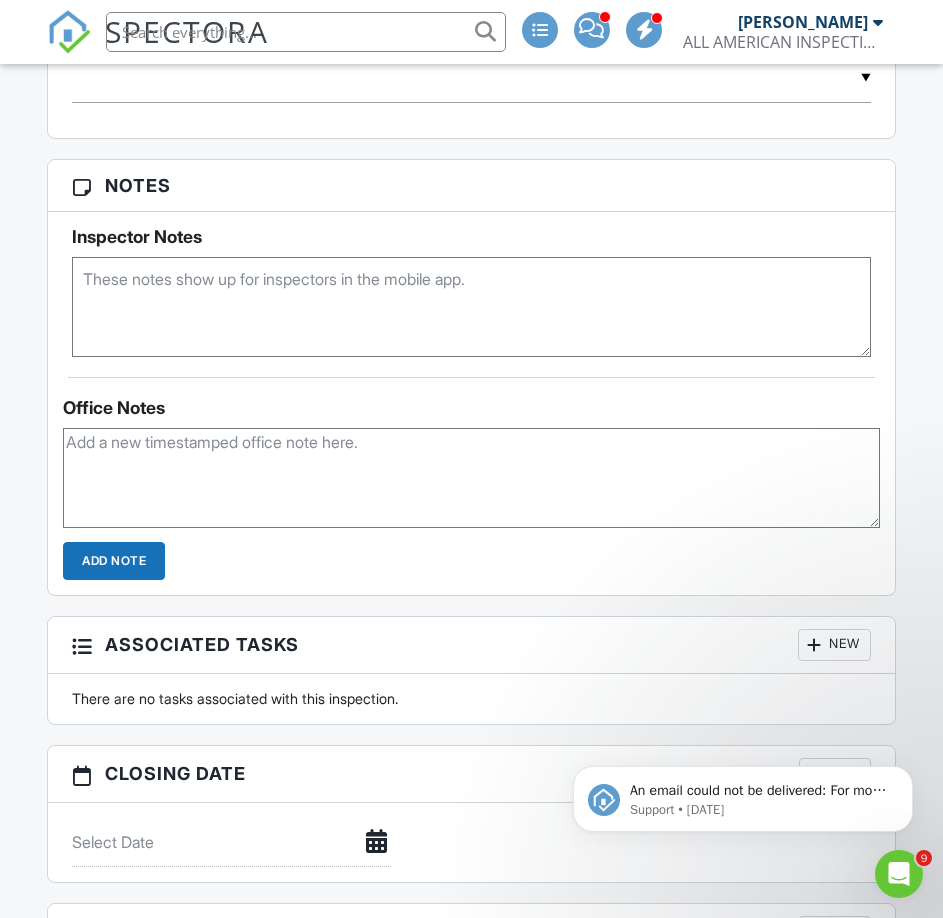 click at bounding box center (471, 478) 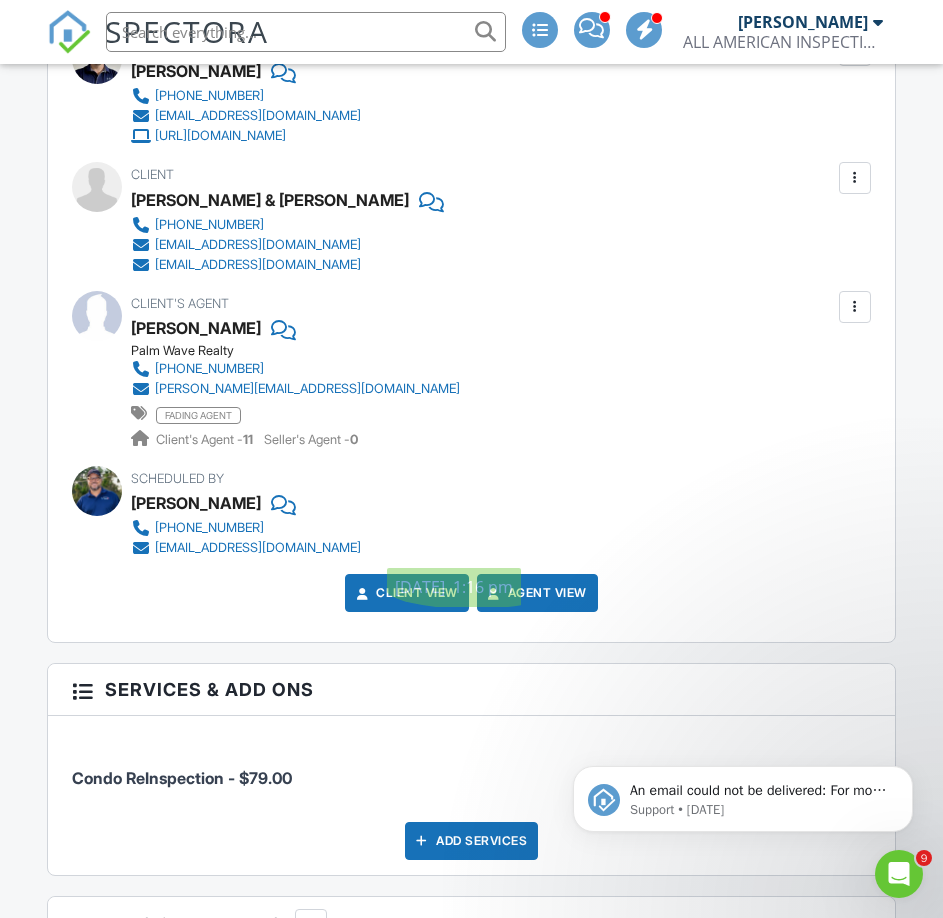 scroll, scrollTop: 2600, scrollLeft: 0, axis: vertical 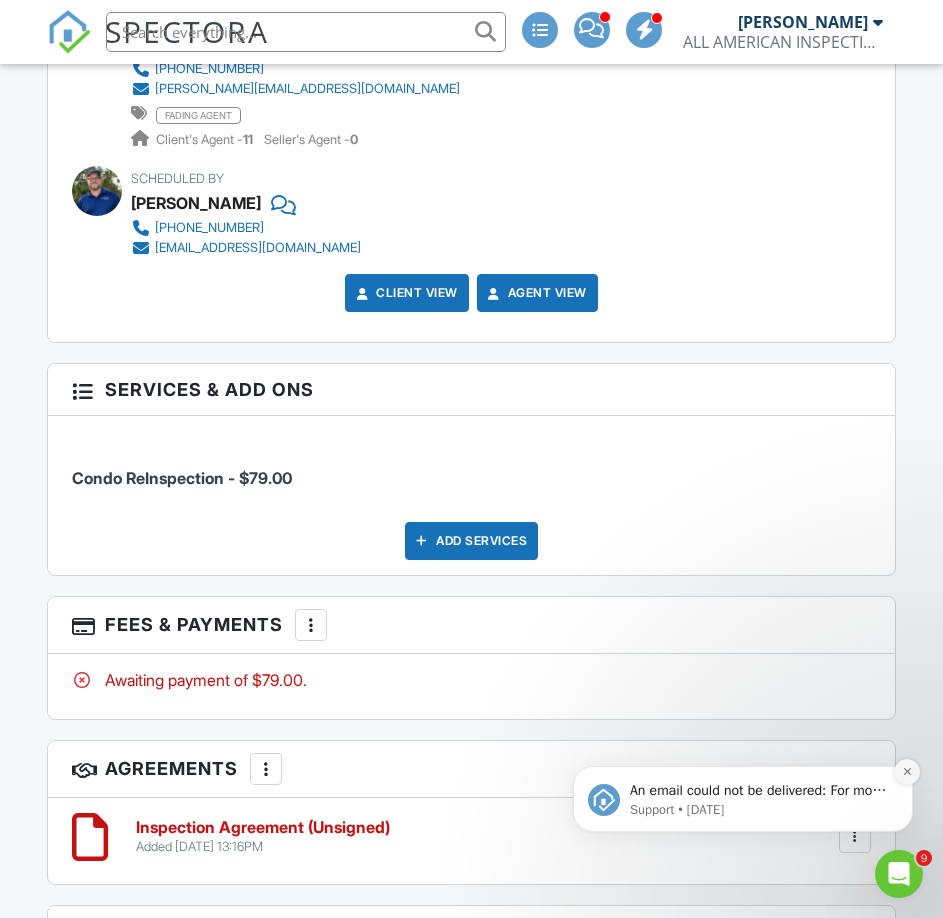 type on "clients and agent will be there at 1:30pm for reinspection" 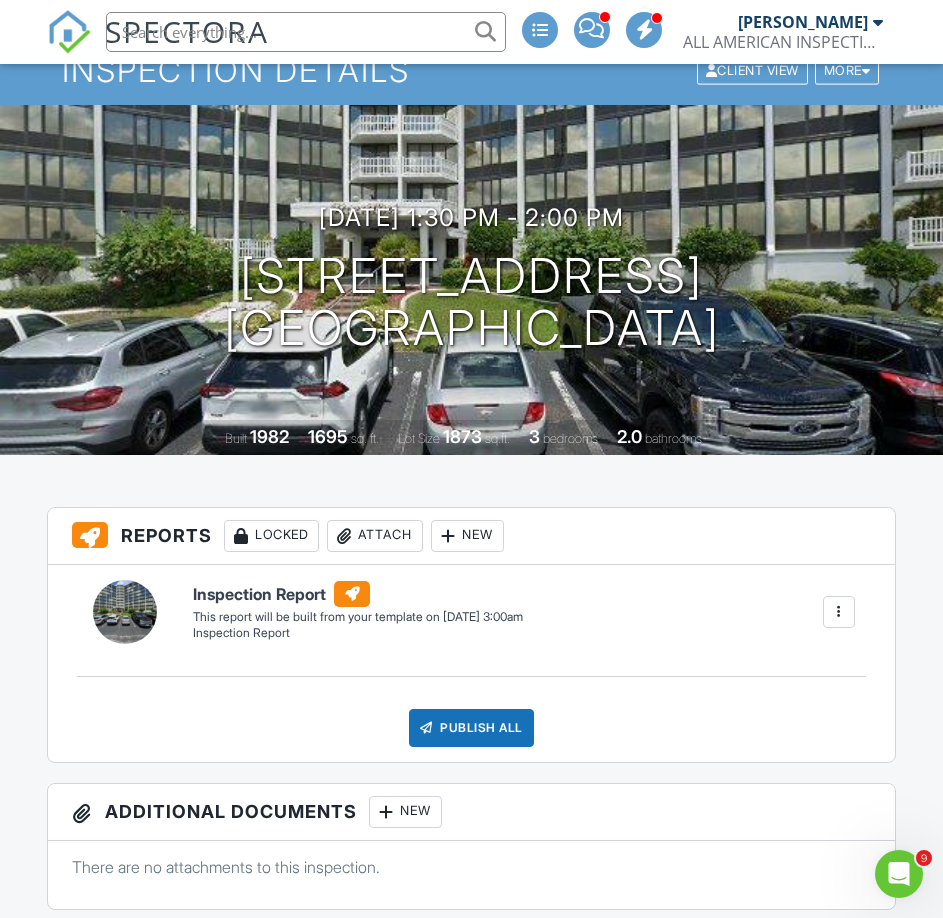 scroll, scrollTop: 0, scrollLeft: 0, axis: both 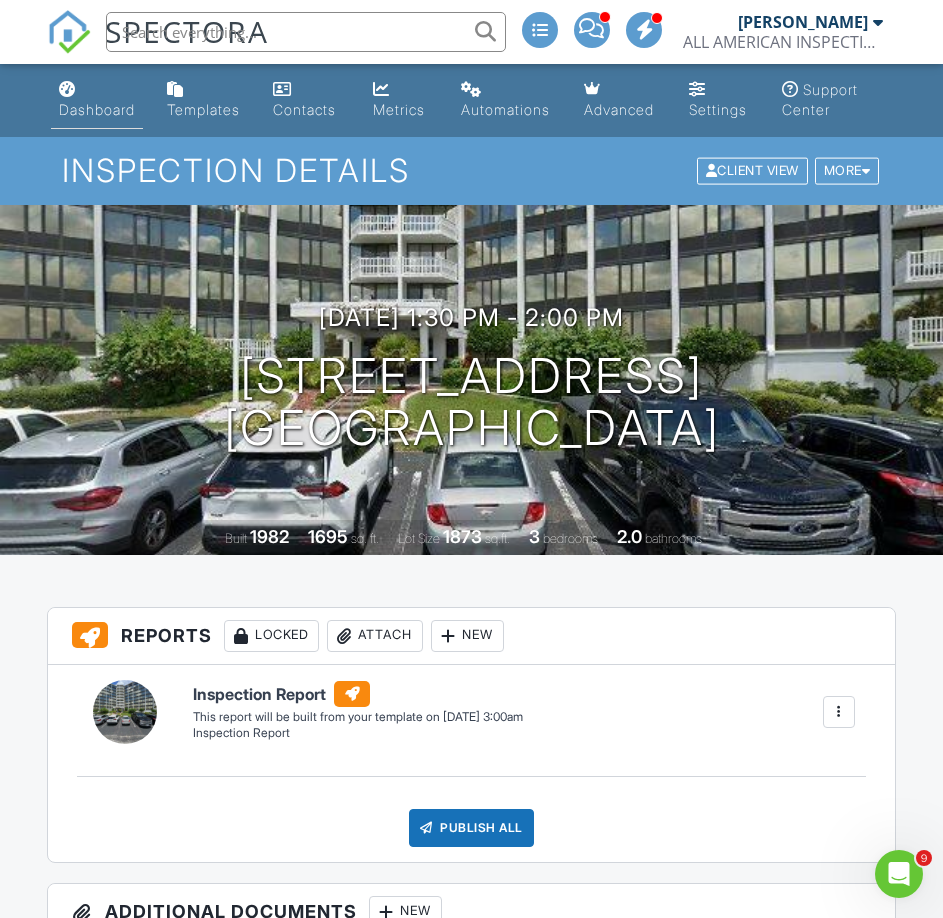 click on "Dashboard" at bounding box center (97, 109) 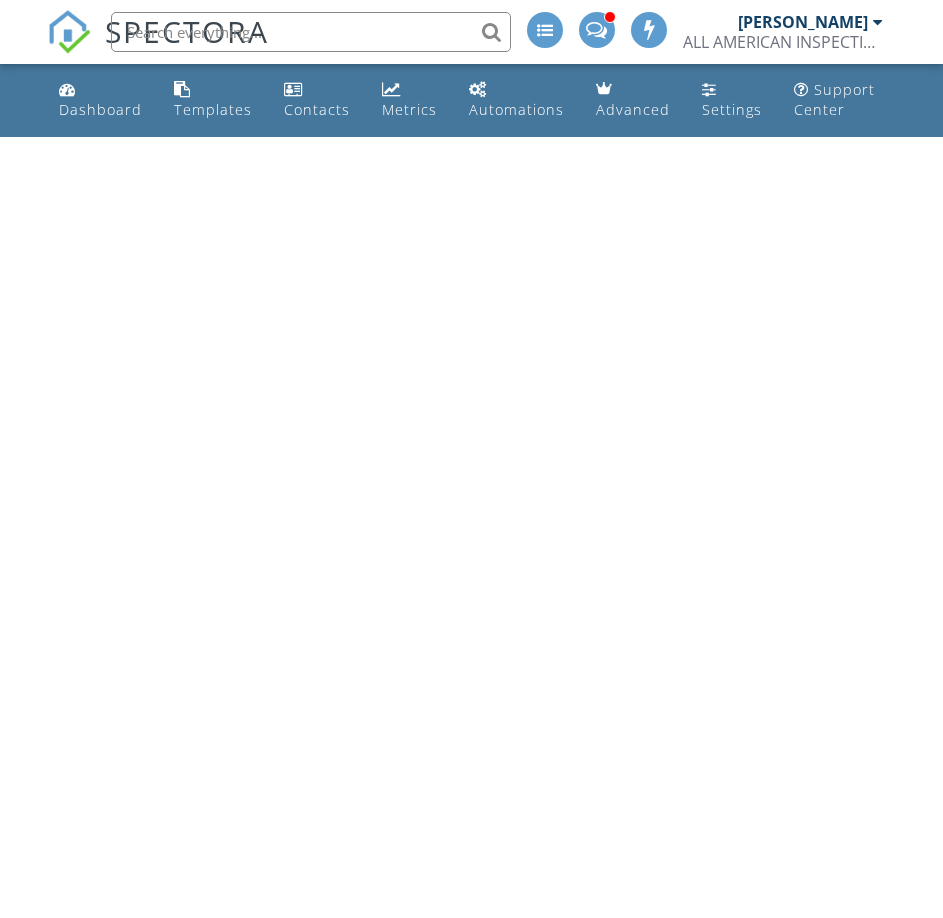 scroll, scrollTop: 0, scrollLeft: 0, axis: both 